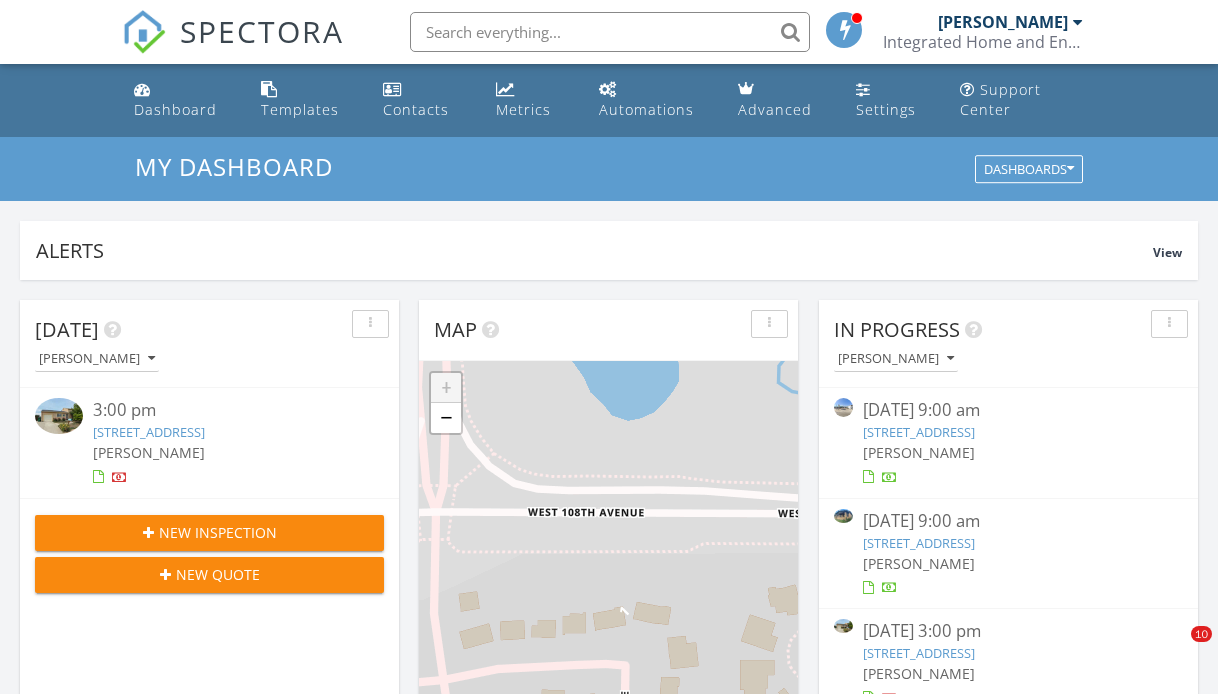 scroll, scrollTop: 986, scrollLeft: 0, axis: vertical 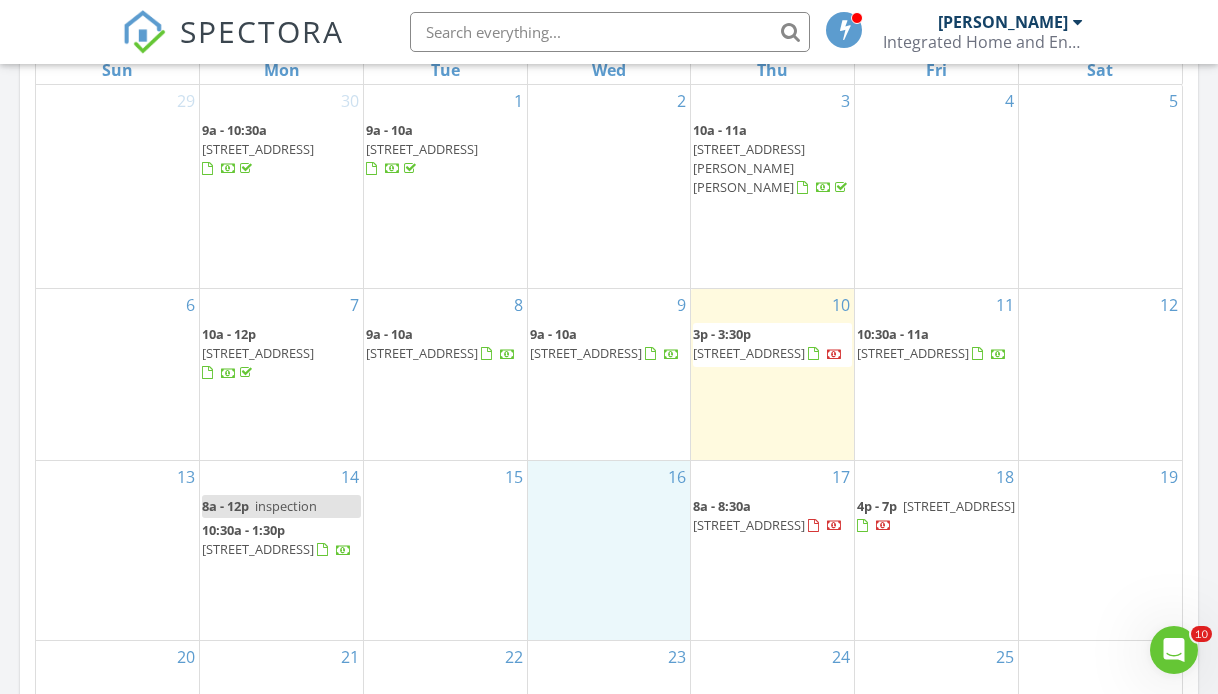 click on "16" at bounding box center [609, 550] 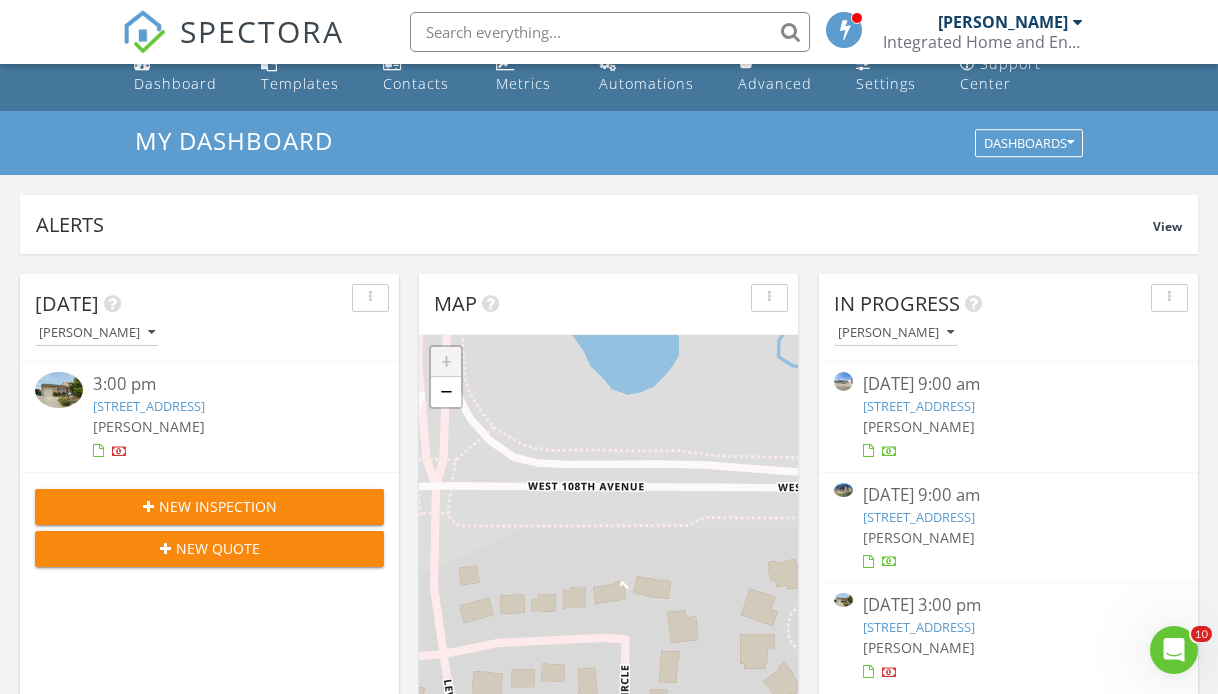 scroll, scrollTop: 23, scrollLeft: 0, axis: vertical 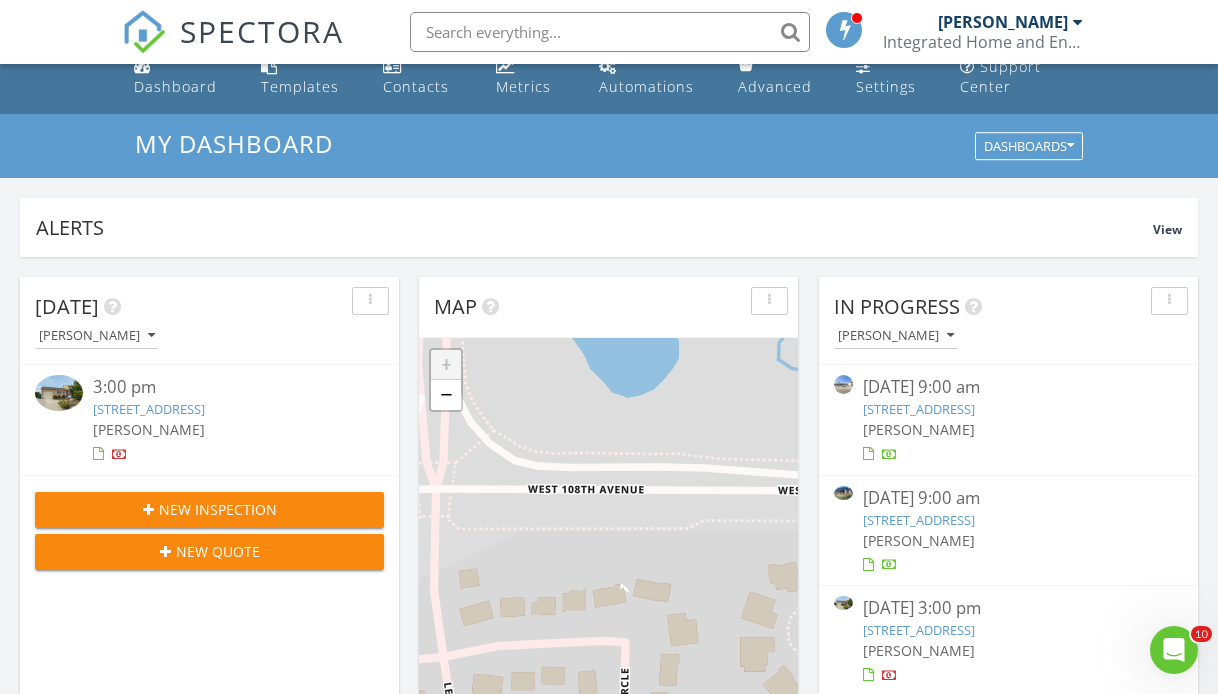 click on "4109 Shoshone St, Denver, CO 80211" at bounding box center [919, 520] 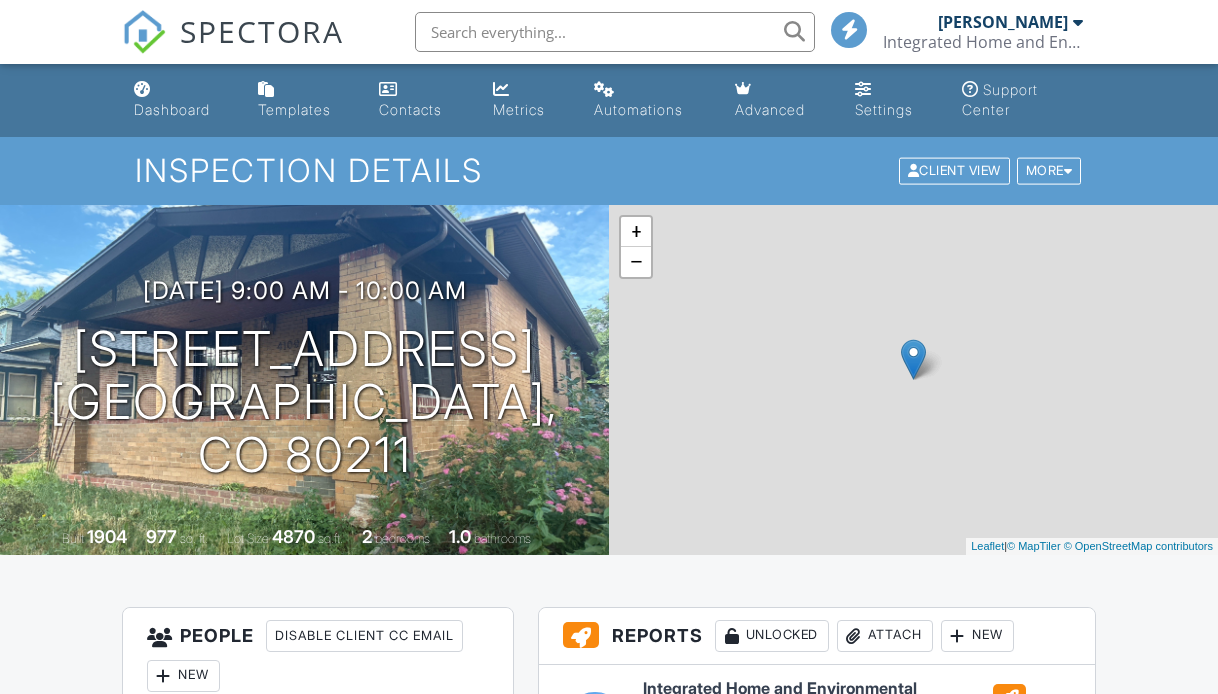 scroll, scrollTop: 0, scrollLeft: 0, axis: both 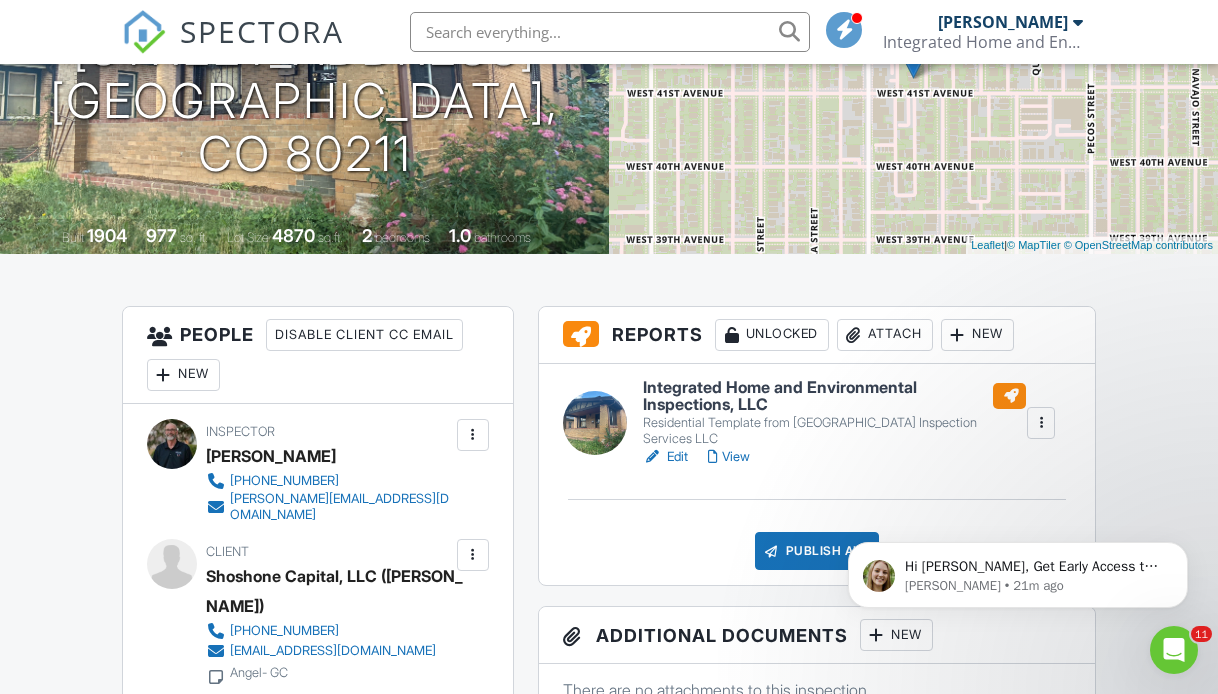 click on "Integrated Home and Environmental Inspections, LLC" at bounding box center [834, 396] 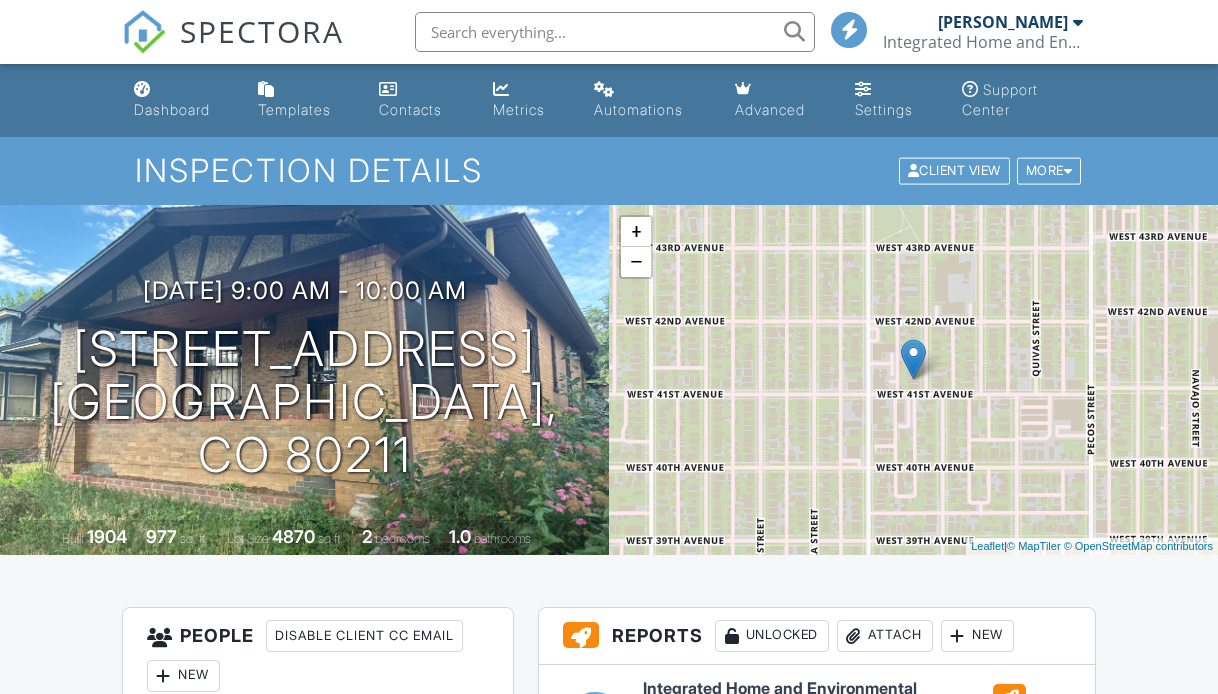 scroll, scrollTop: 142, scrollLeft: 0, axis: vertical 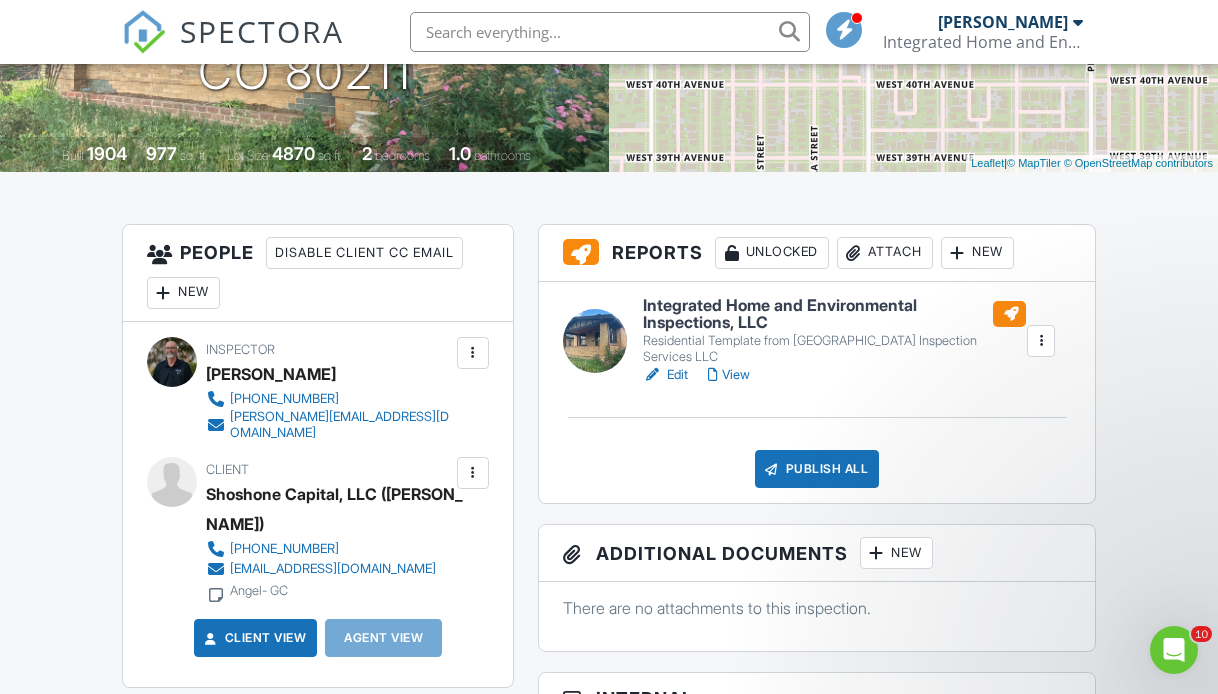 click on "Attach" at bounding box center [885, 253] 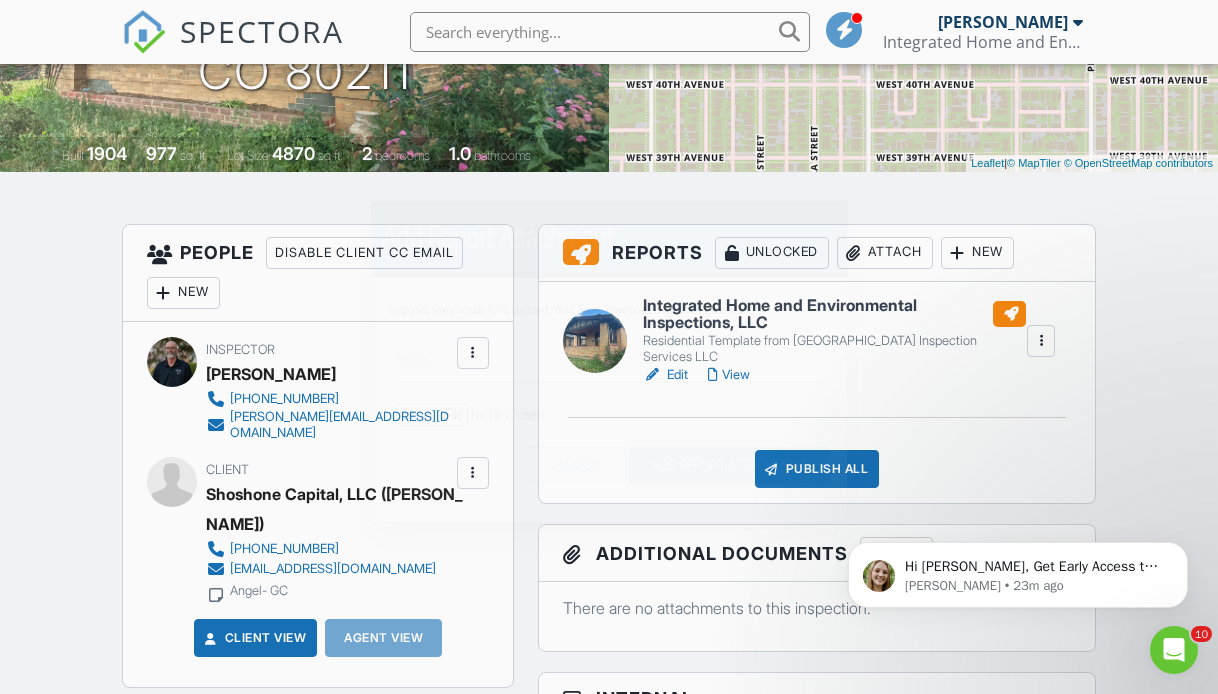 scroll, scrollTop: 0, scrollLeft: 0, axis: both 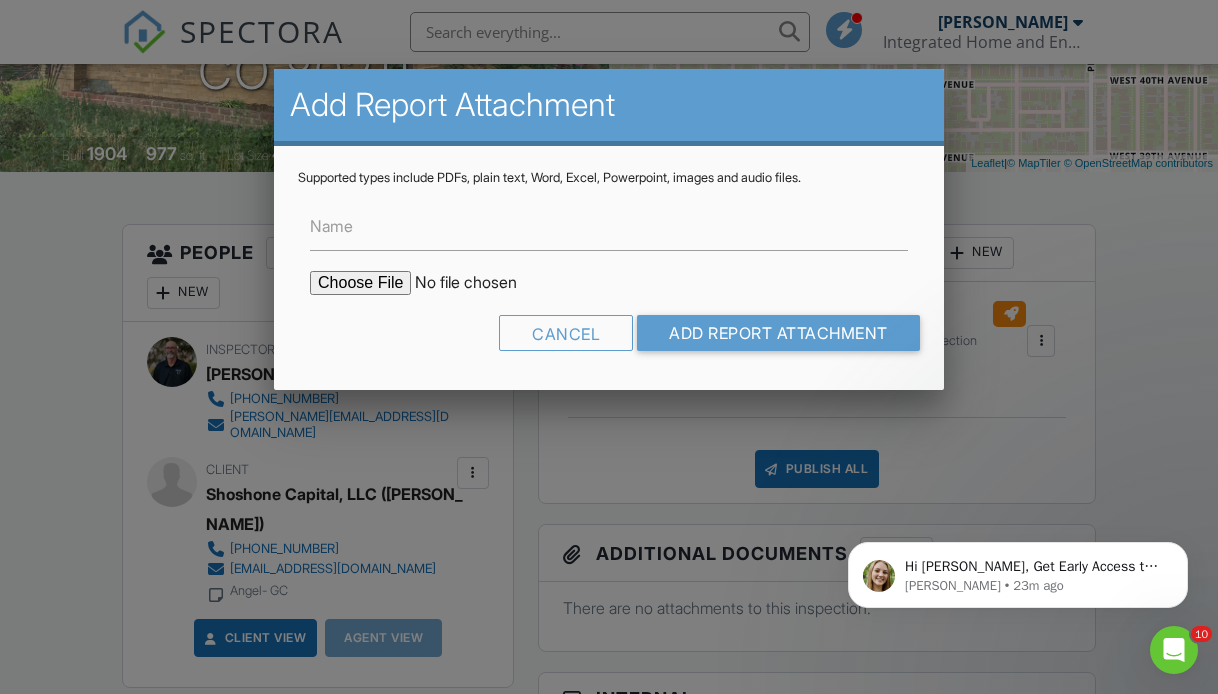 click at bounding box center (480, 283) 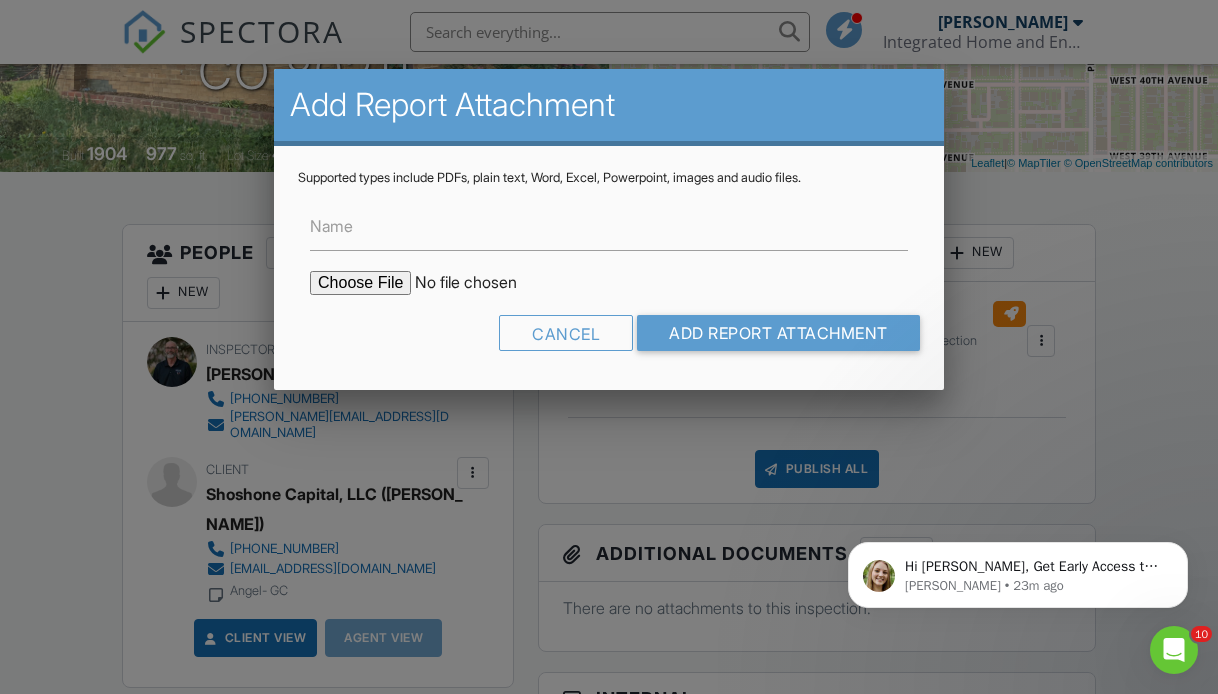 type on "C:\fakepath\24'-25' Asbestos Cert.pdf" 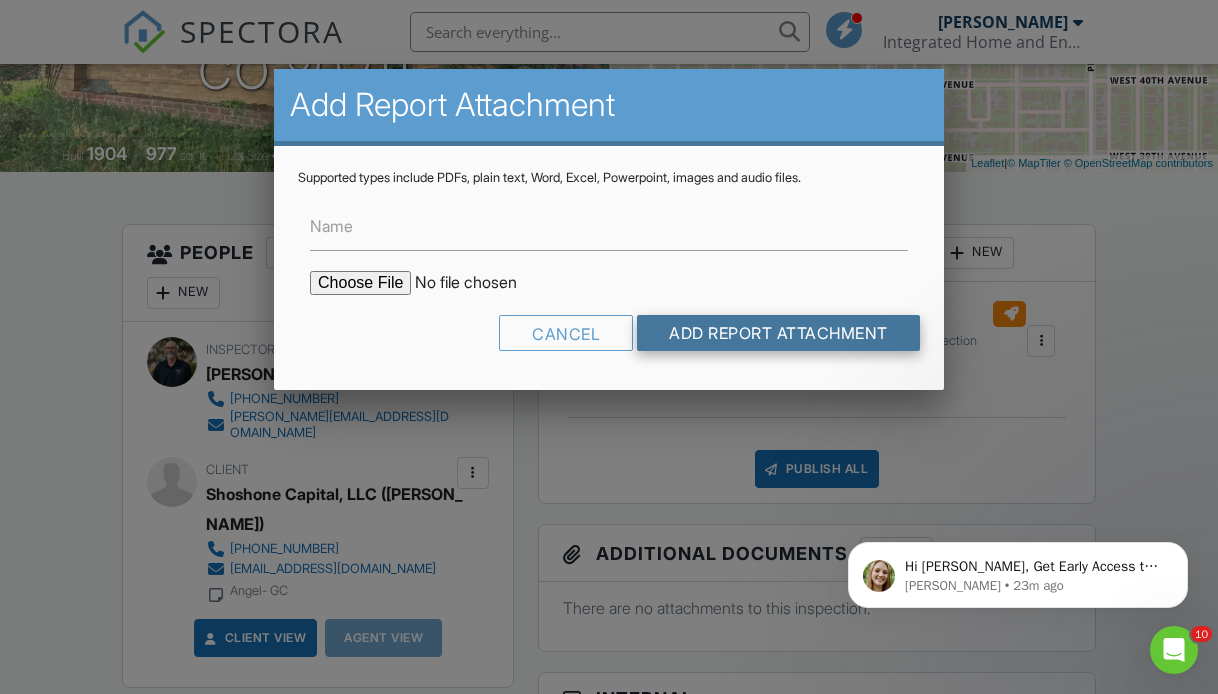 click on "Add Report Attachment" at bounding box center (778, 333) 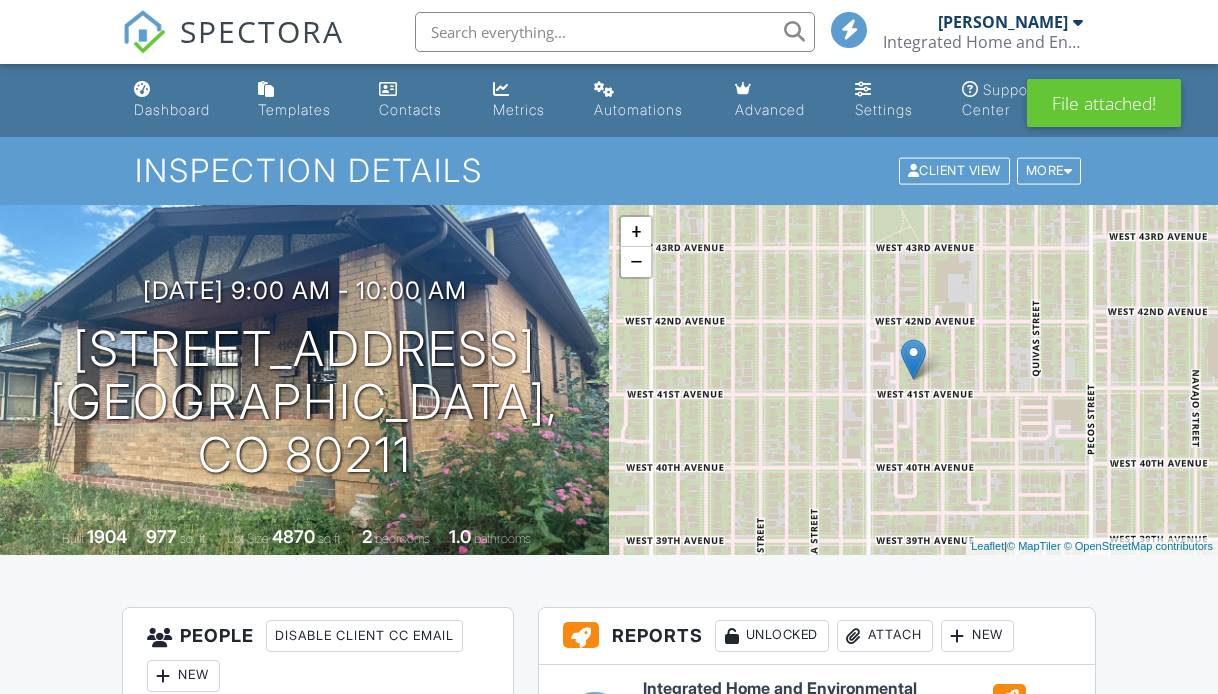 scroll, scrollTop: 0, scrollLeft: 0, axis: both 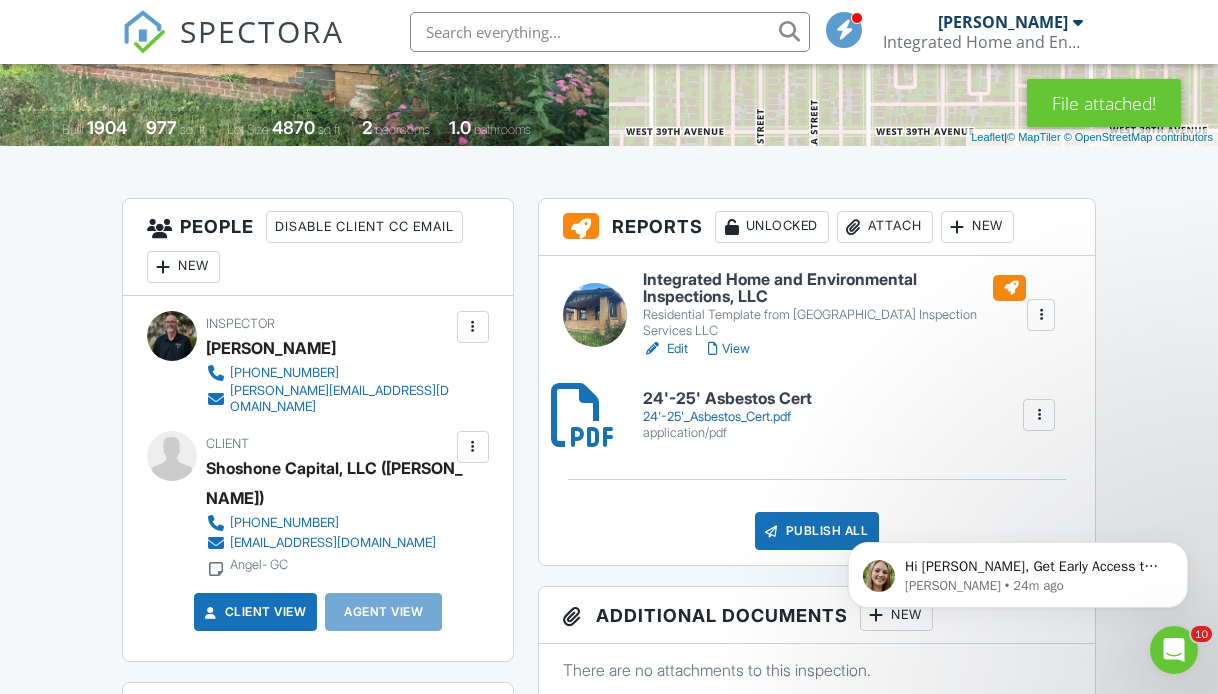 click on "Attach" at bounding box center [885, 227] 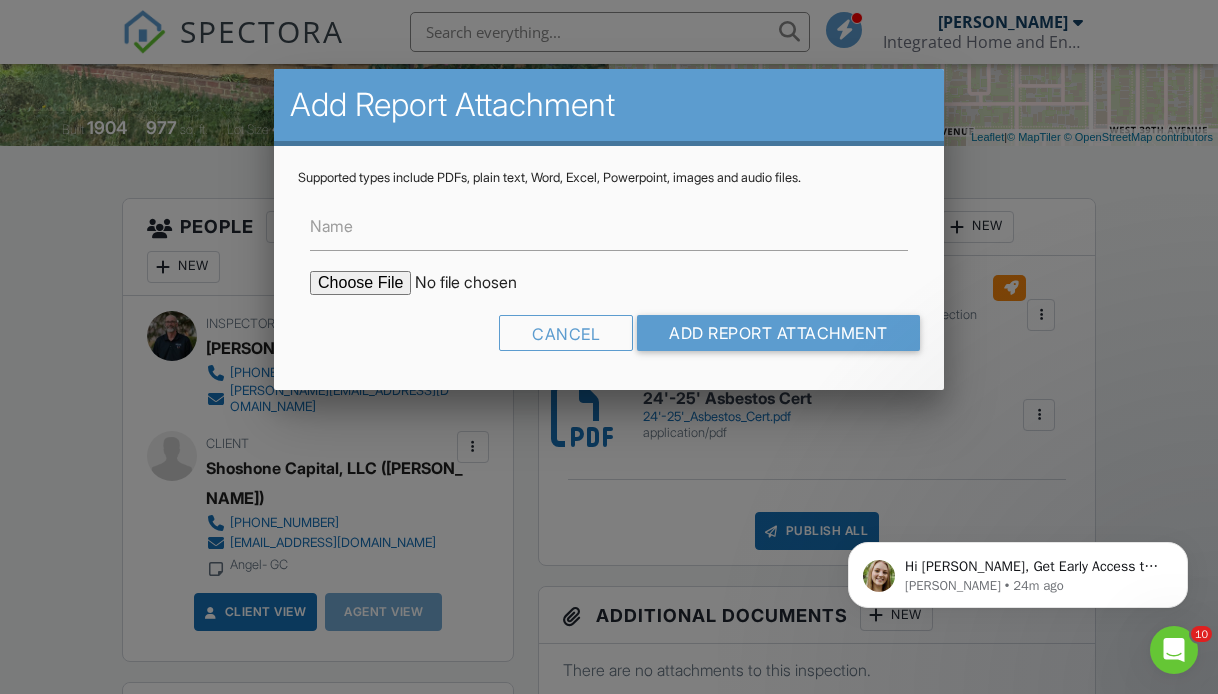 click at bounding box center (480, 283) 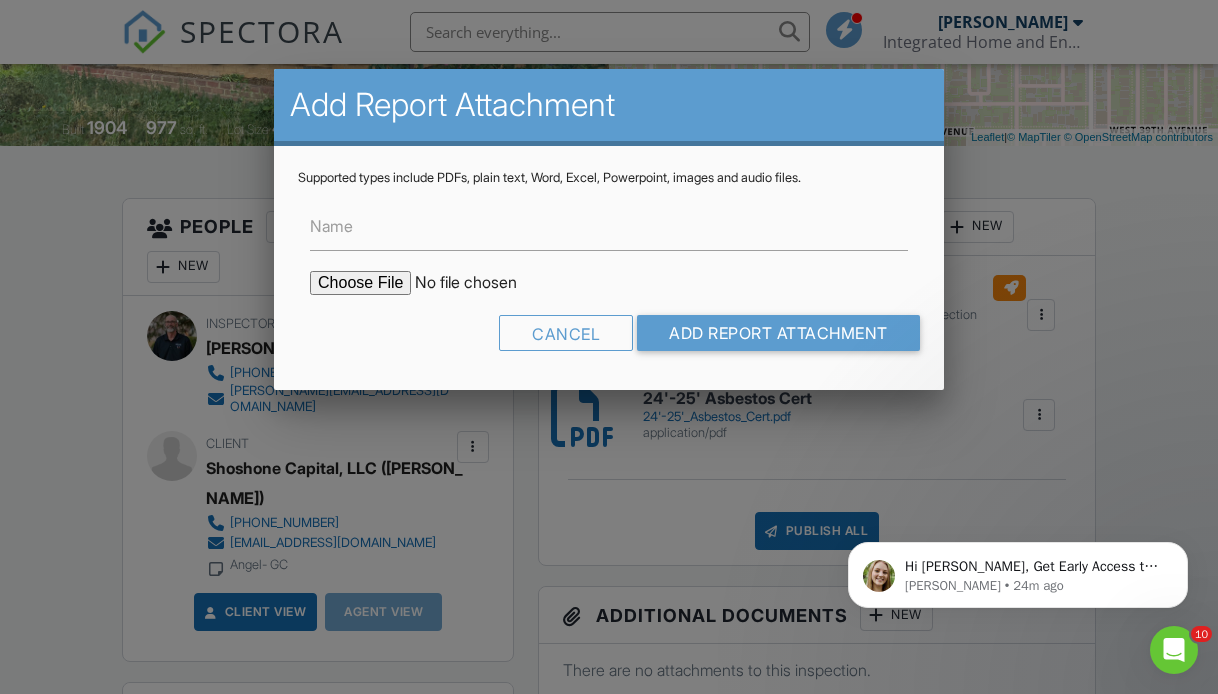 type on "C:\fakepath\Sketch.pdf" 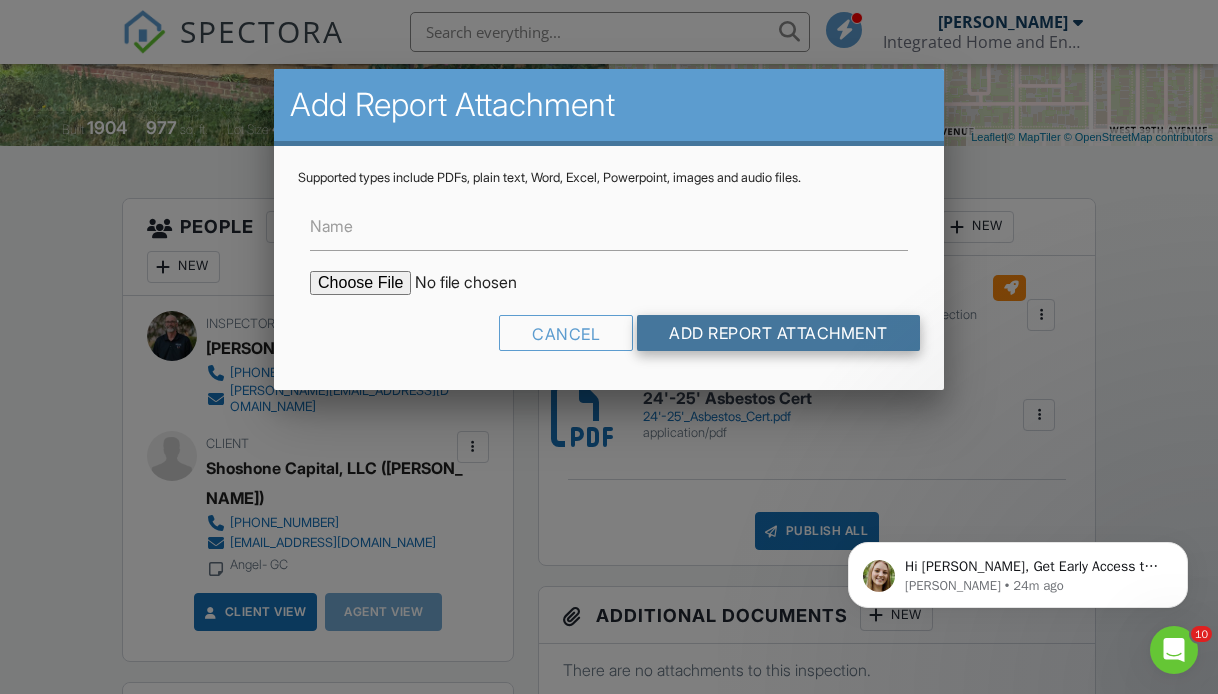 click on "Add Report Attachment" at bounding box center (778, 333) 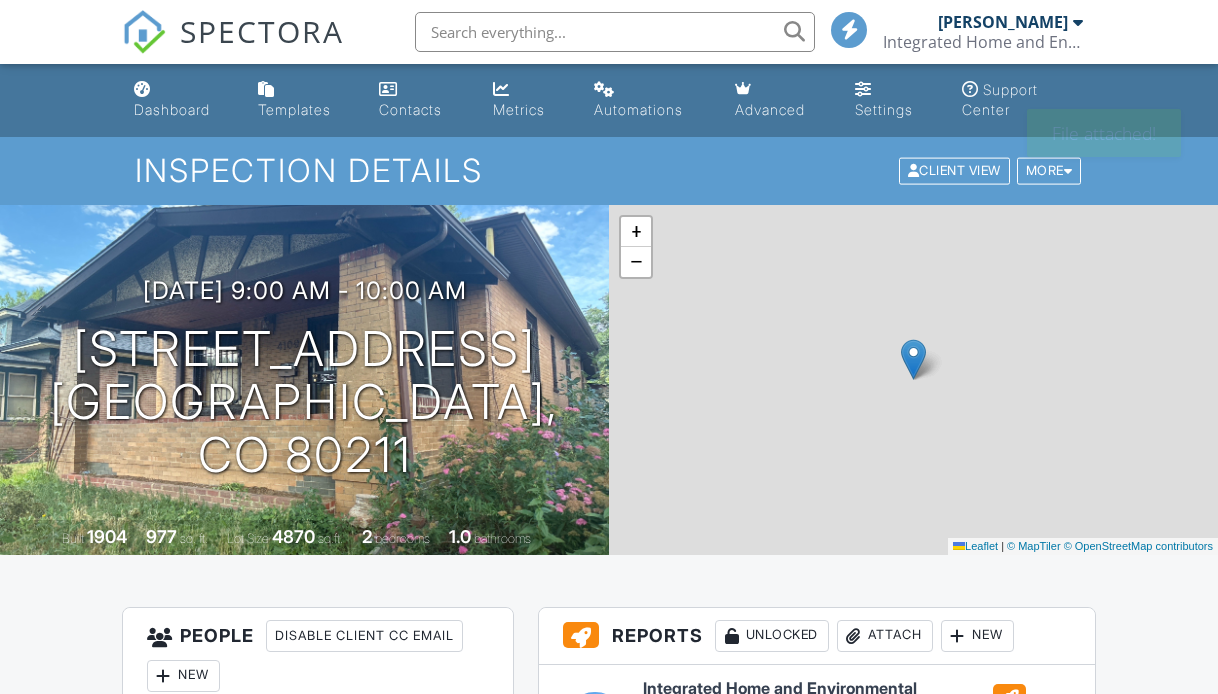 scroll, scrollTop: 0, scrollLeft: 0, axis: both 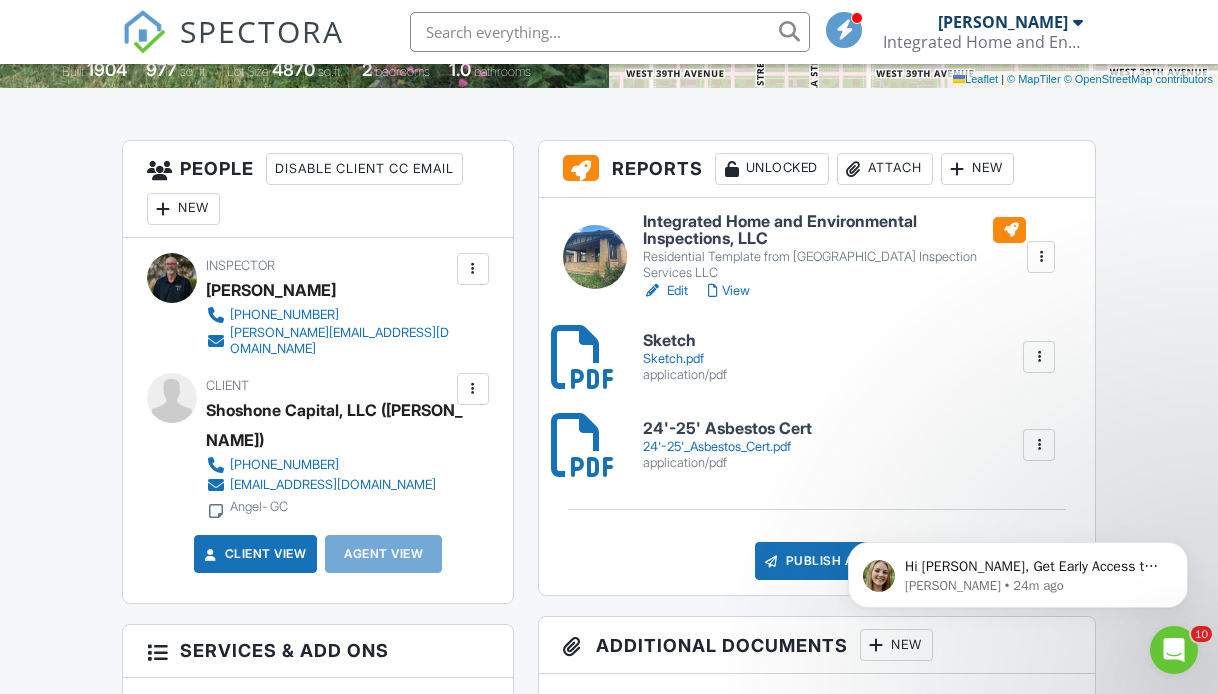 click on "Attach" at bounding box center (885, 169) 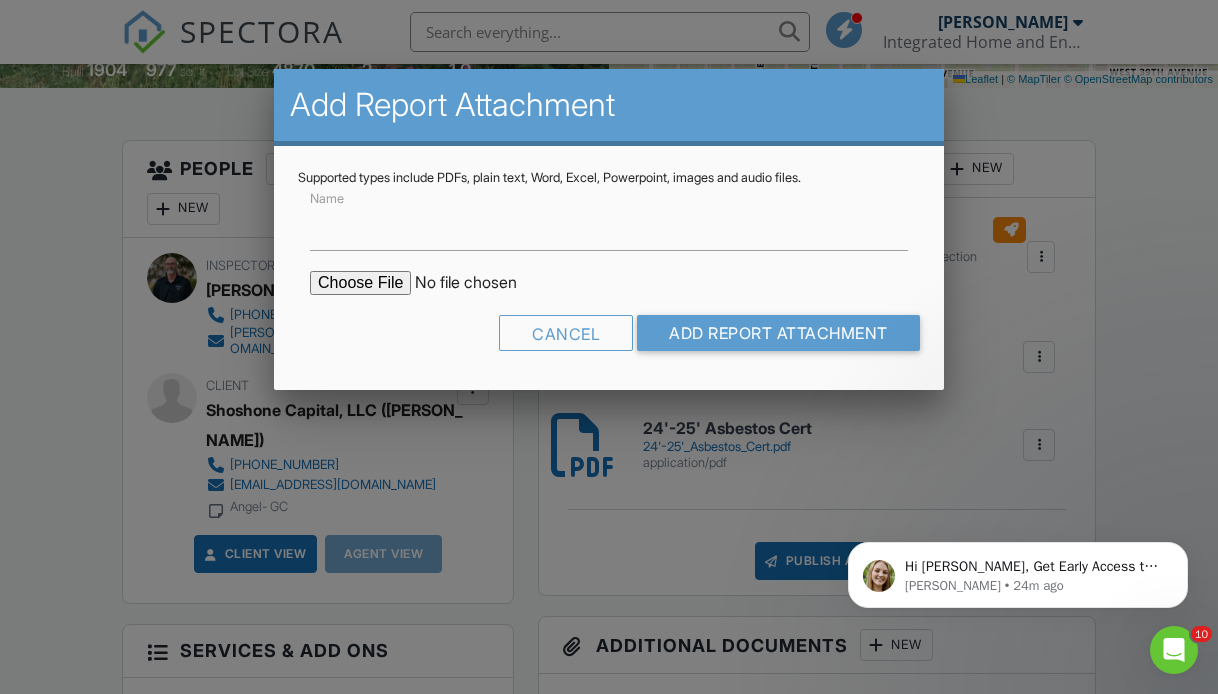 click at bounding box center (480, 283) 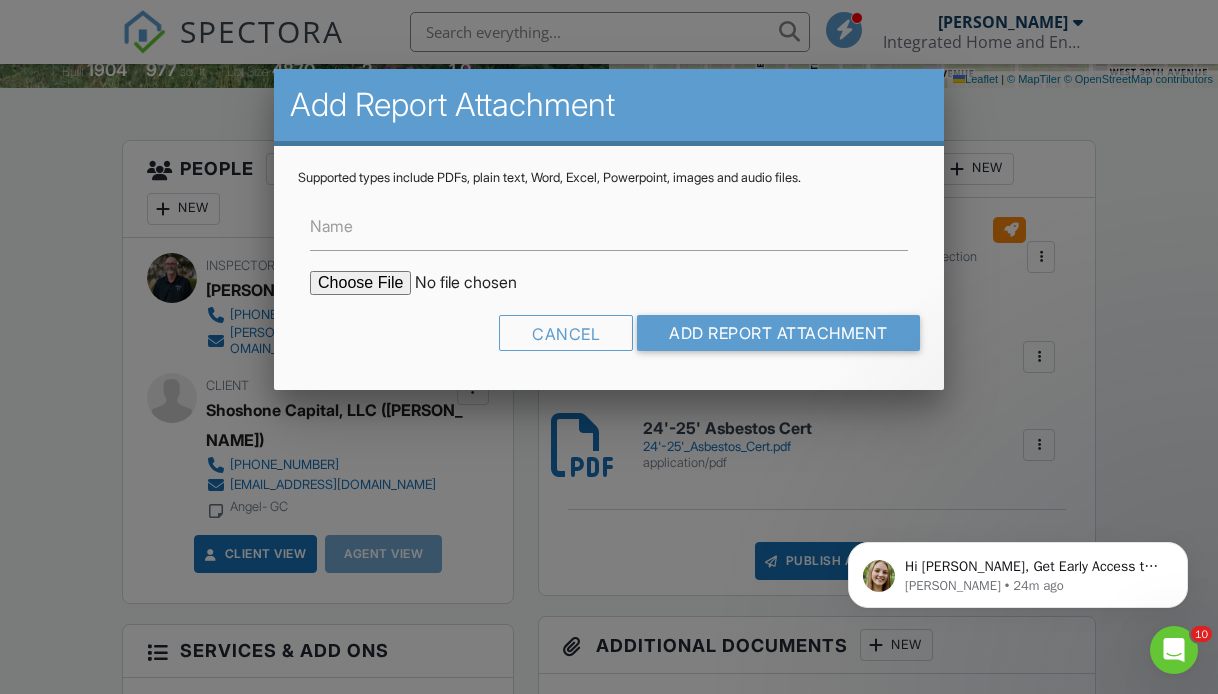 type on "C:\fakepath\Project-4141307_4109 Shoshone St.pdf" 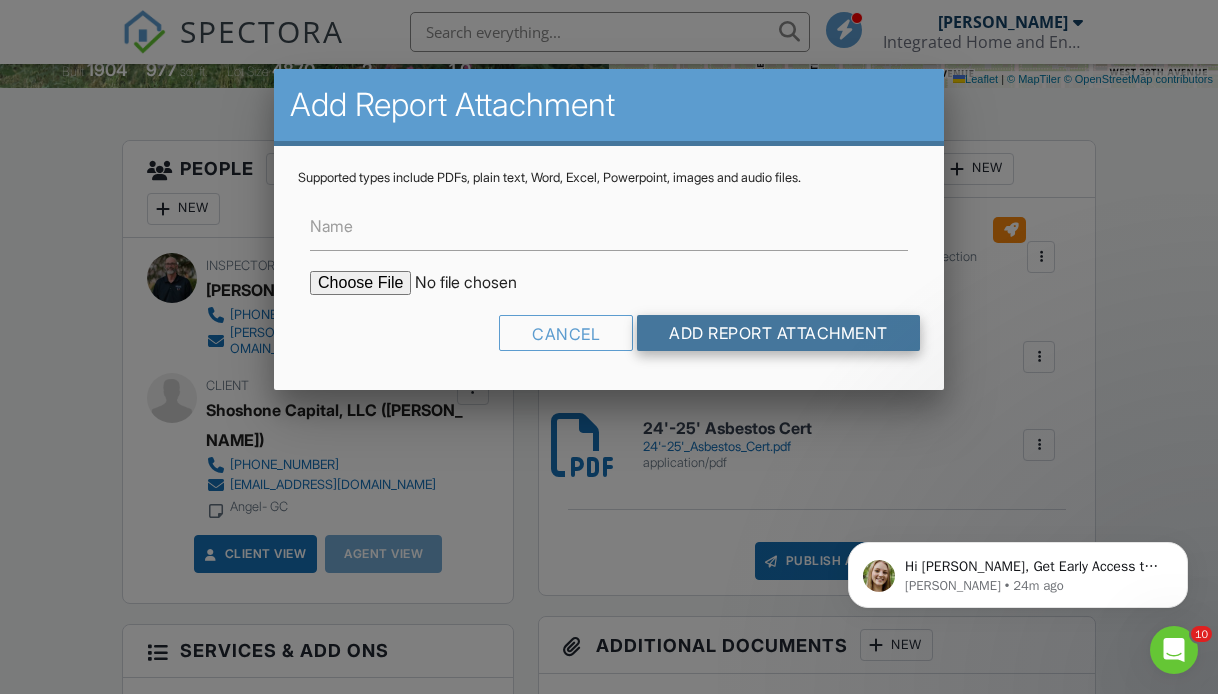 click on "Add Report Attachment" at bounding box center [778, 333] 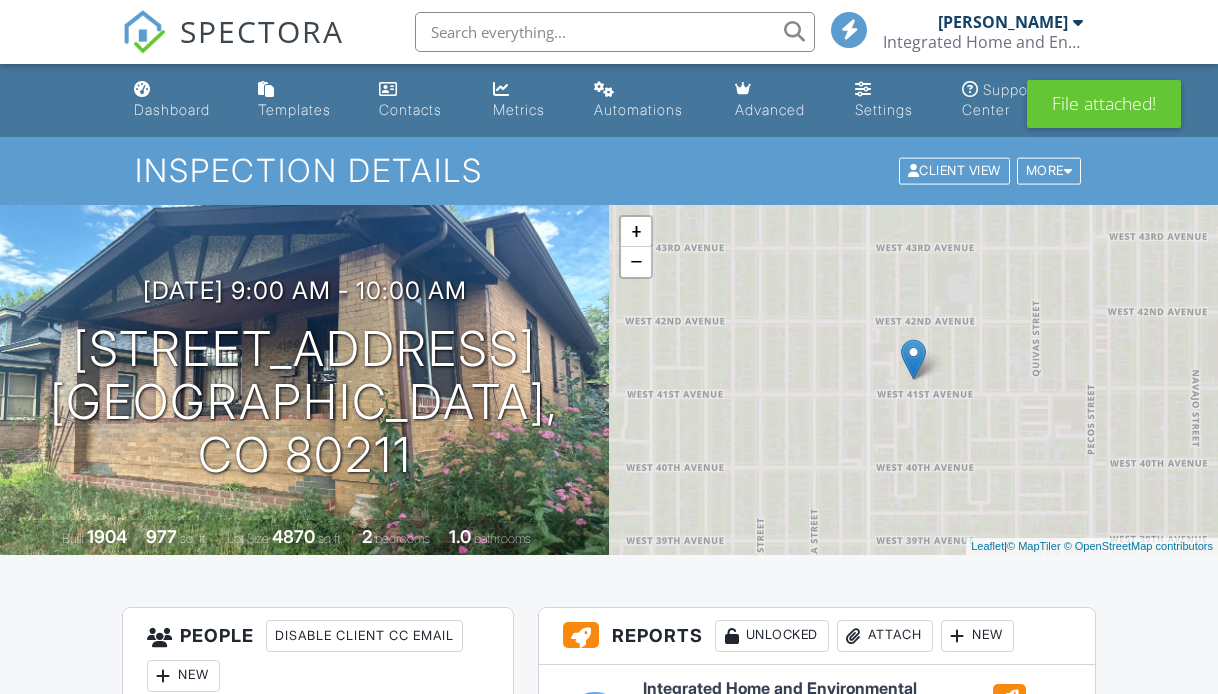 scroll, scrollTop: 0, scrollLeft: 0, axis: both 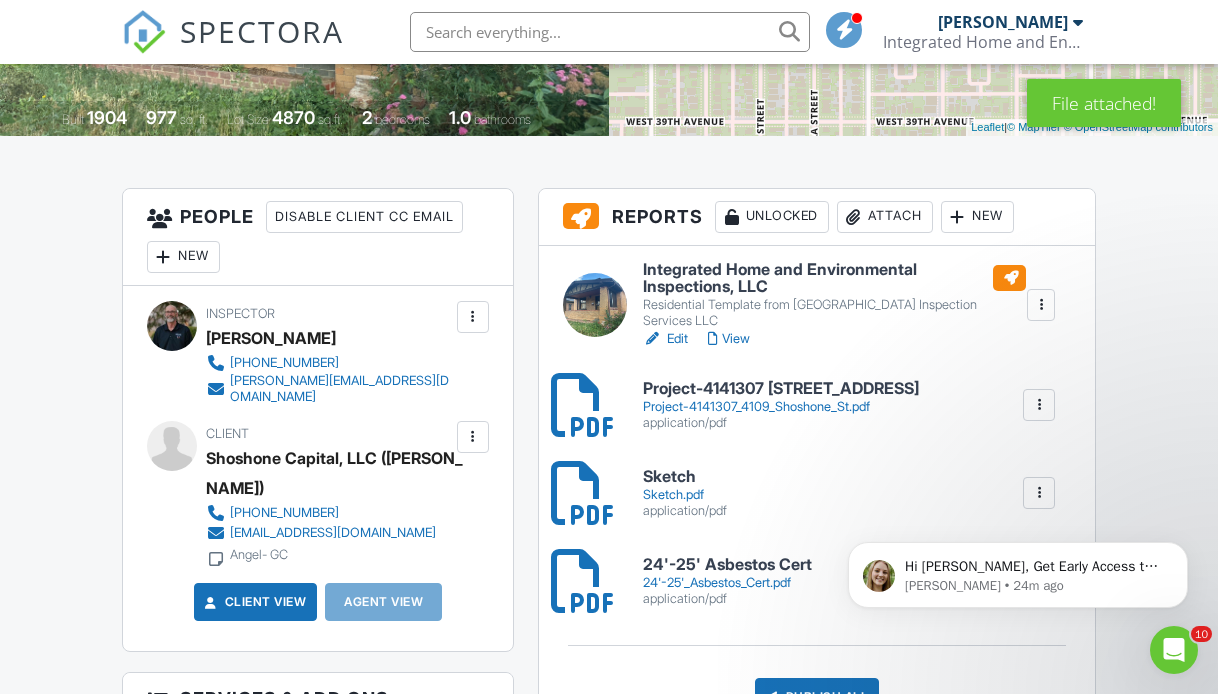 click on "Attach" at bounding box center (885, 217) 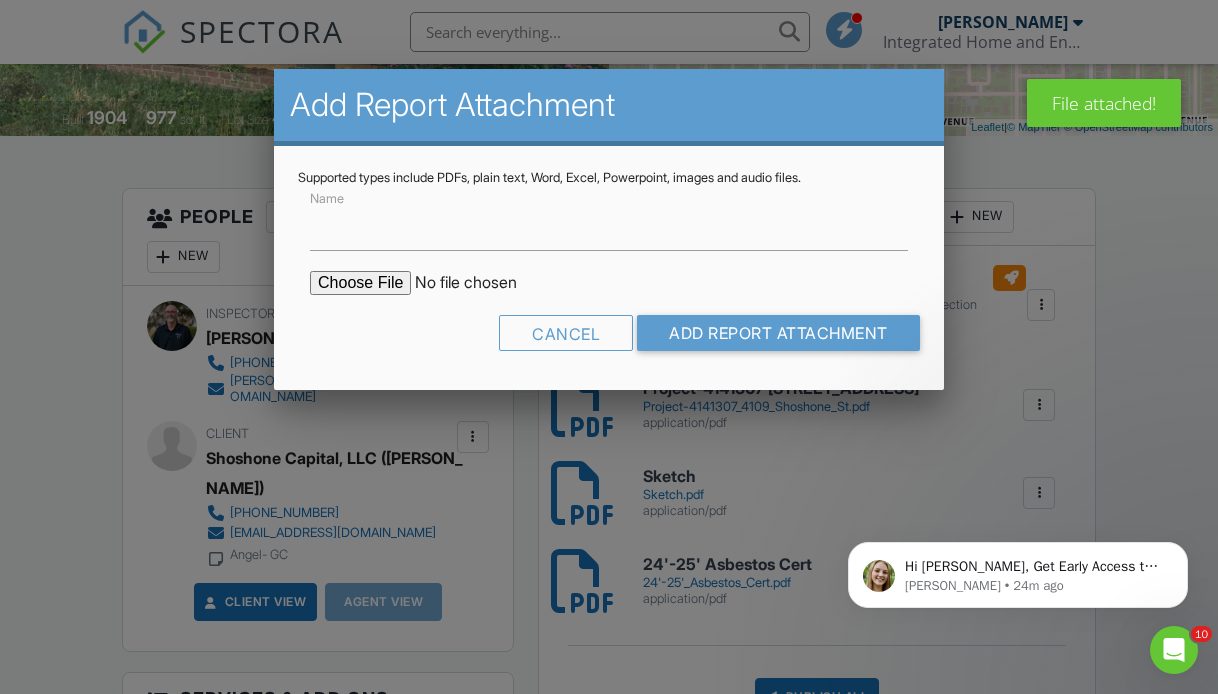 click at bounding box center [480, 283] 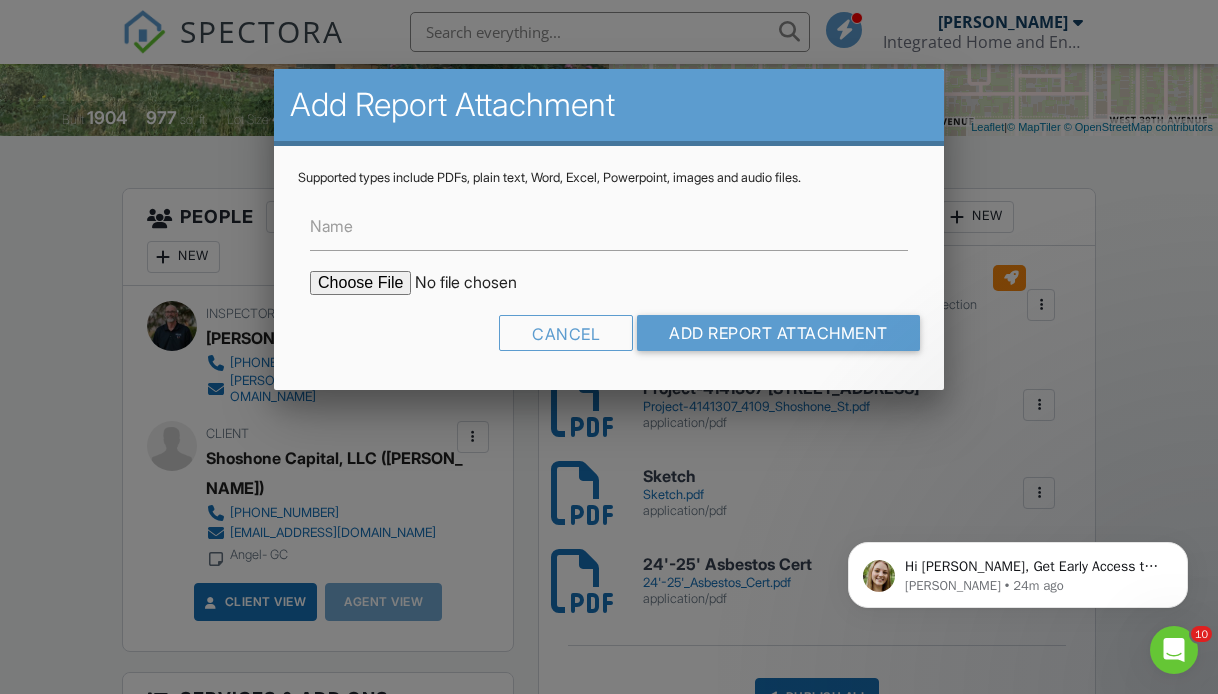 type on "C:\fakepath\4109 Shosone St.pdf" 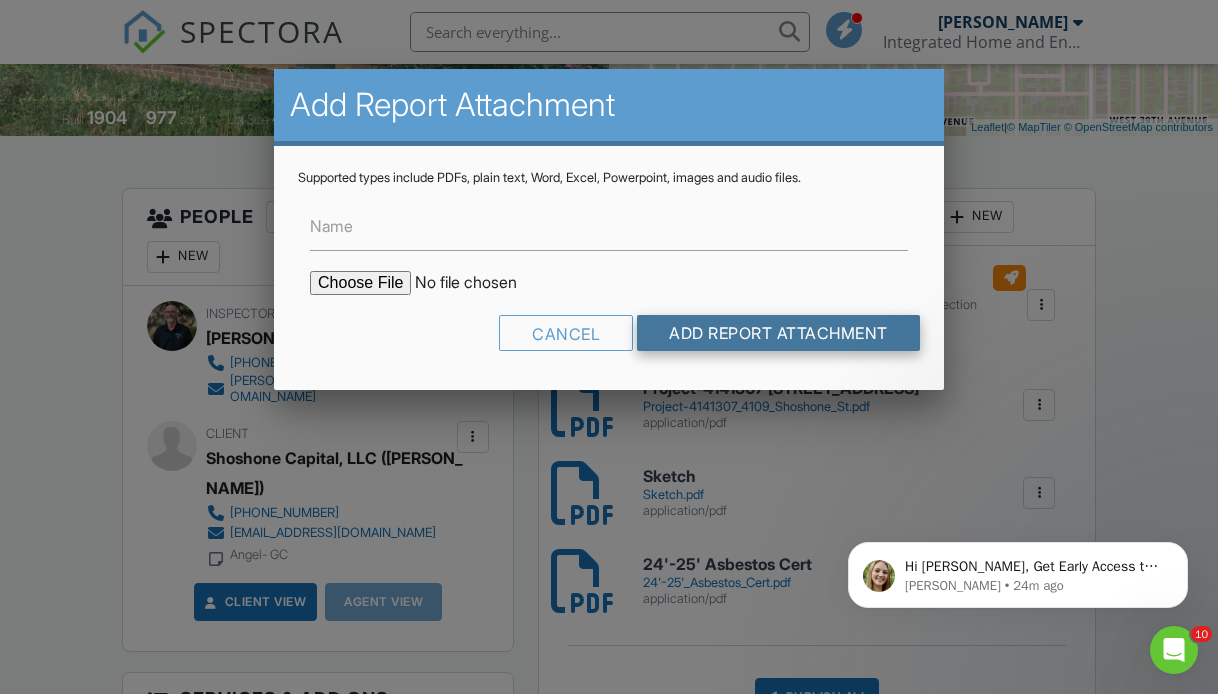 click on "Add Report Attachment" at bounding box center (778, 333) 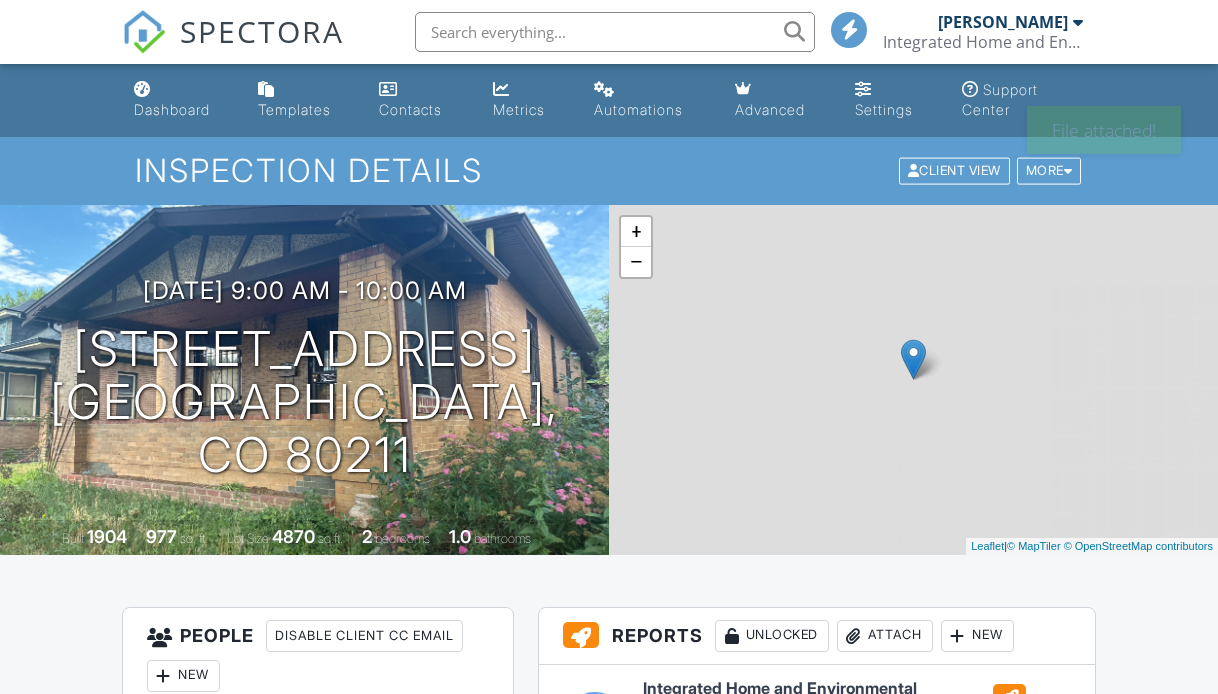 scroll, scrollTop: 0, scrollLeft: 0, axis: both 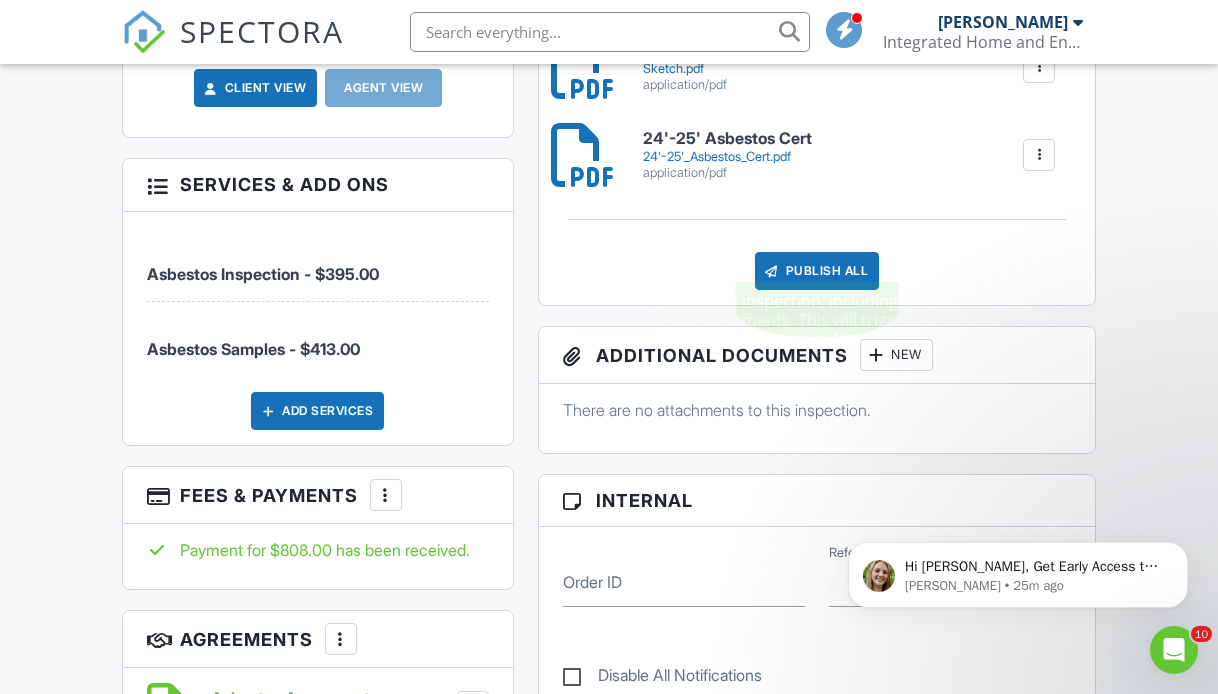 click on "Publish All" at bounding box center [817, 271] 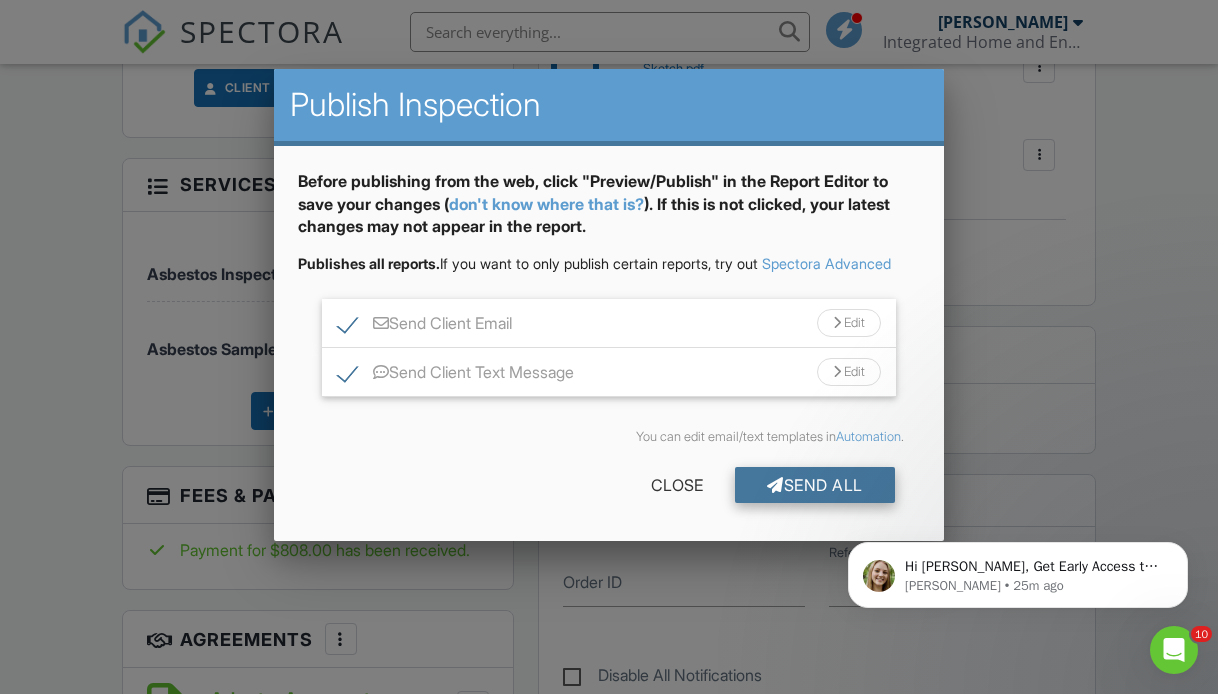 click on "Send All" at bounding box center (815, 485) 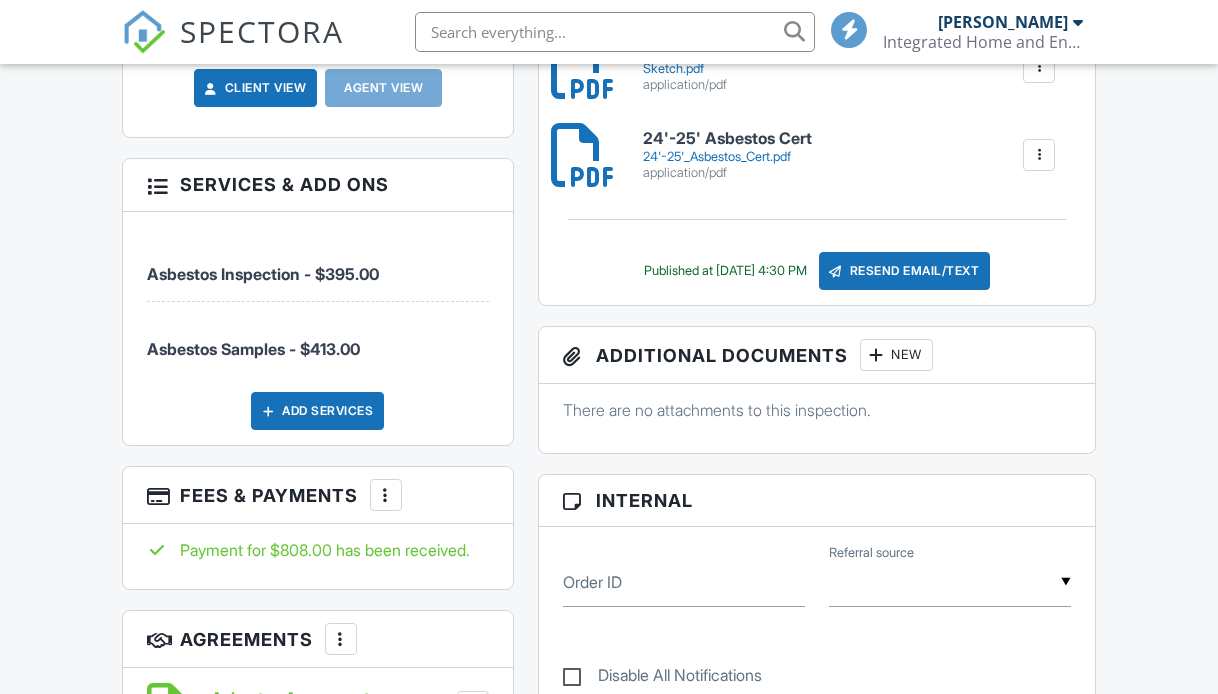 scroll, scrollTop: 933, scrollLeft: 0, axis: vertical 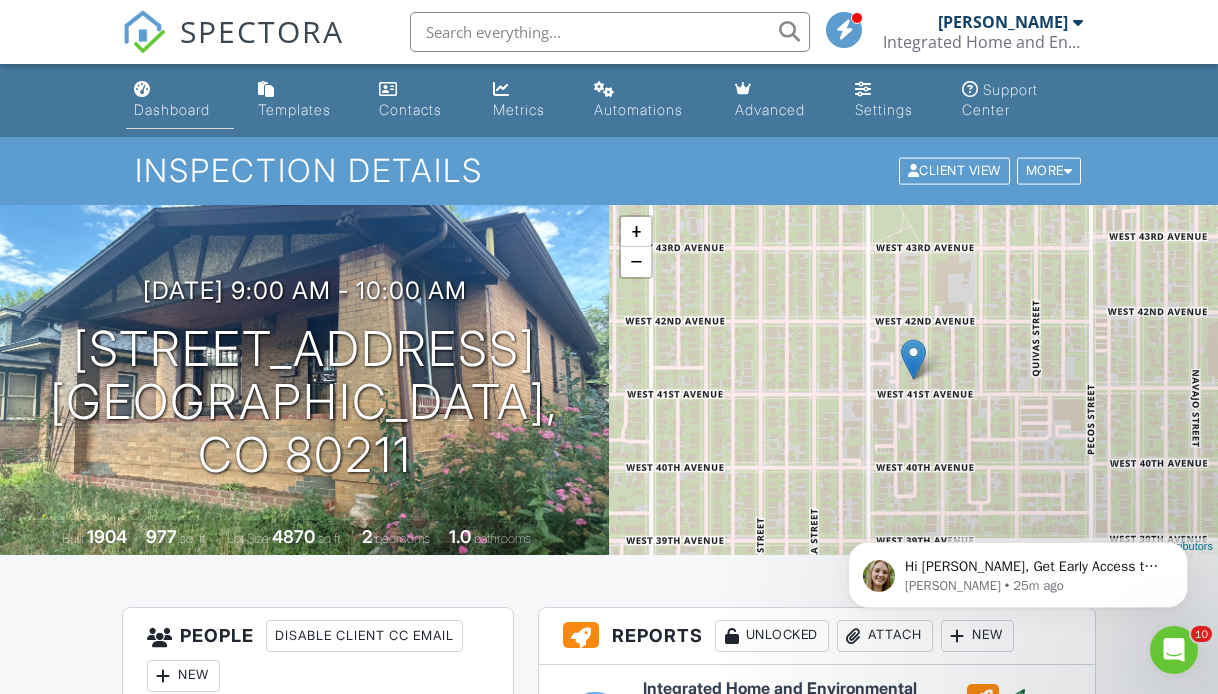 click on "Dashboard" at bounding box center (172, 109) 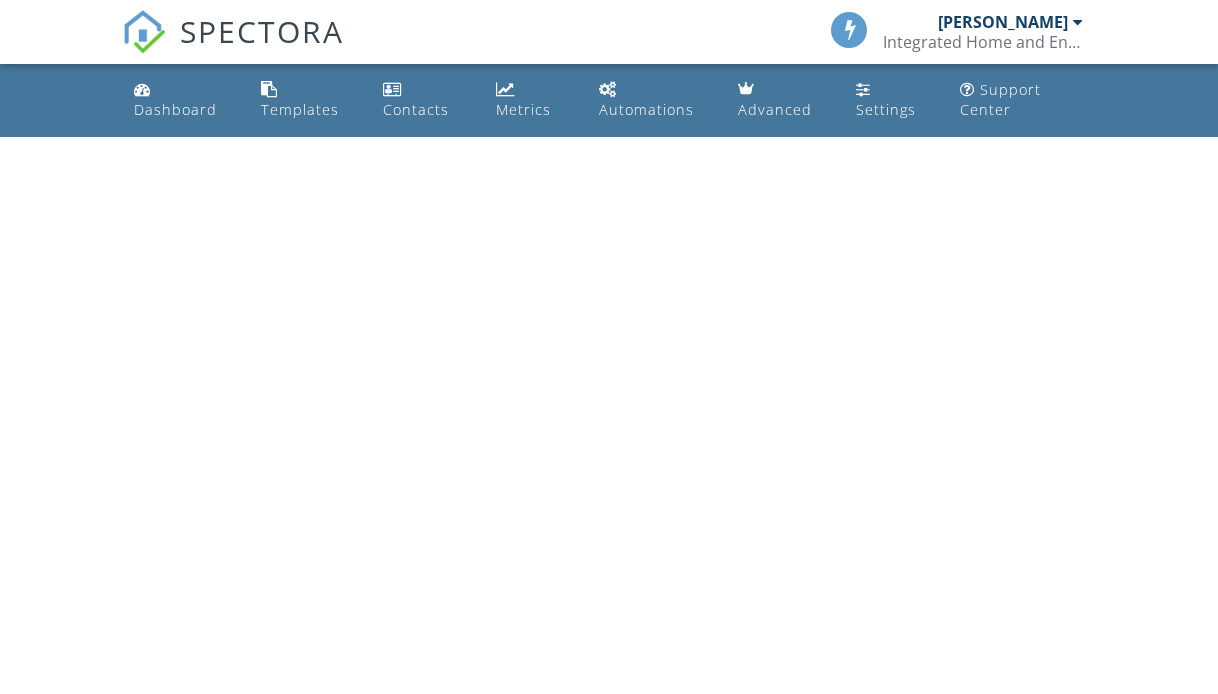 scroll, scrollTop: 0, scrollLeft: 0, axis: both 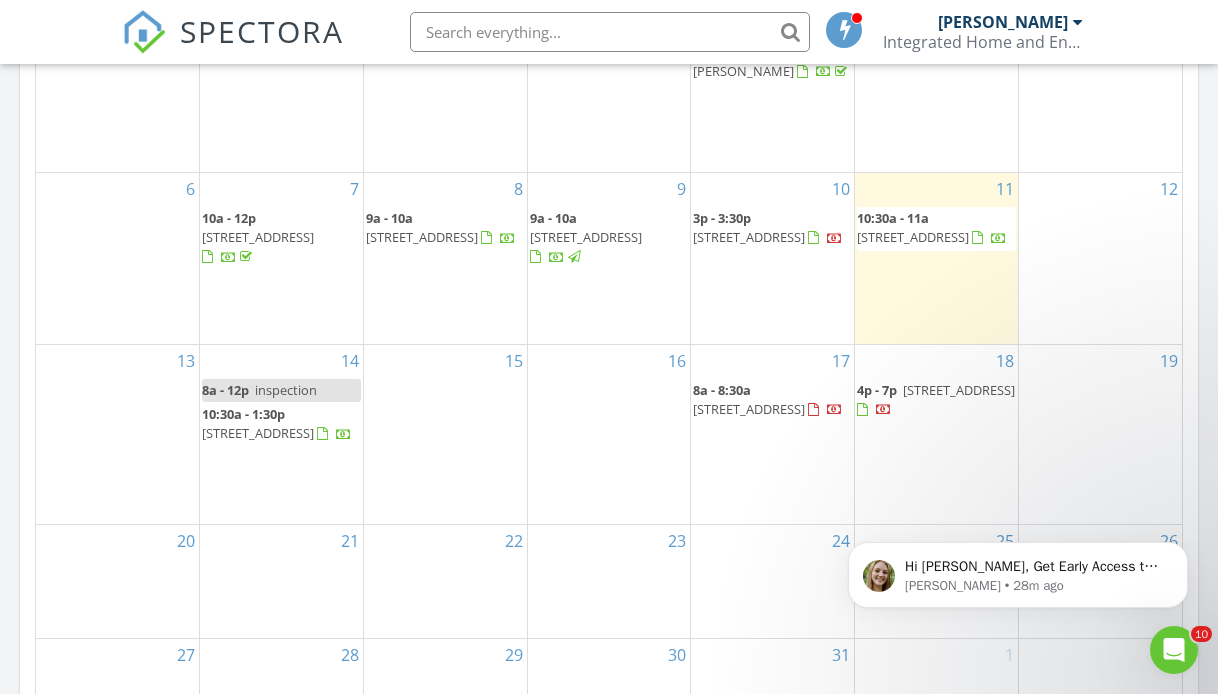 click on "2329 S Broadway, Denver 80210" at bounding box center [422, 237] 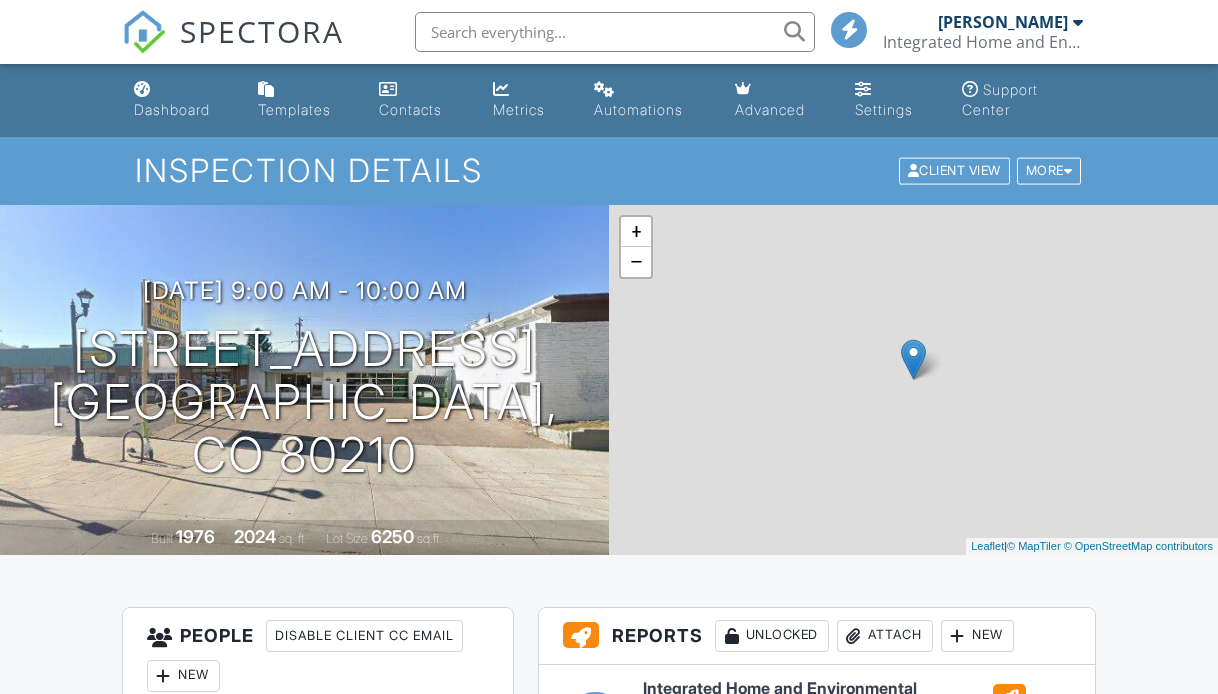 scroll, scrollTop: 0, scrollLeft: 0, axis: both 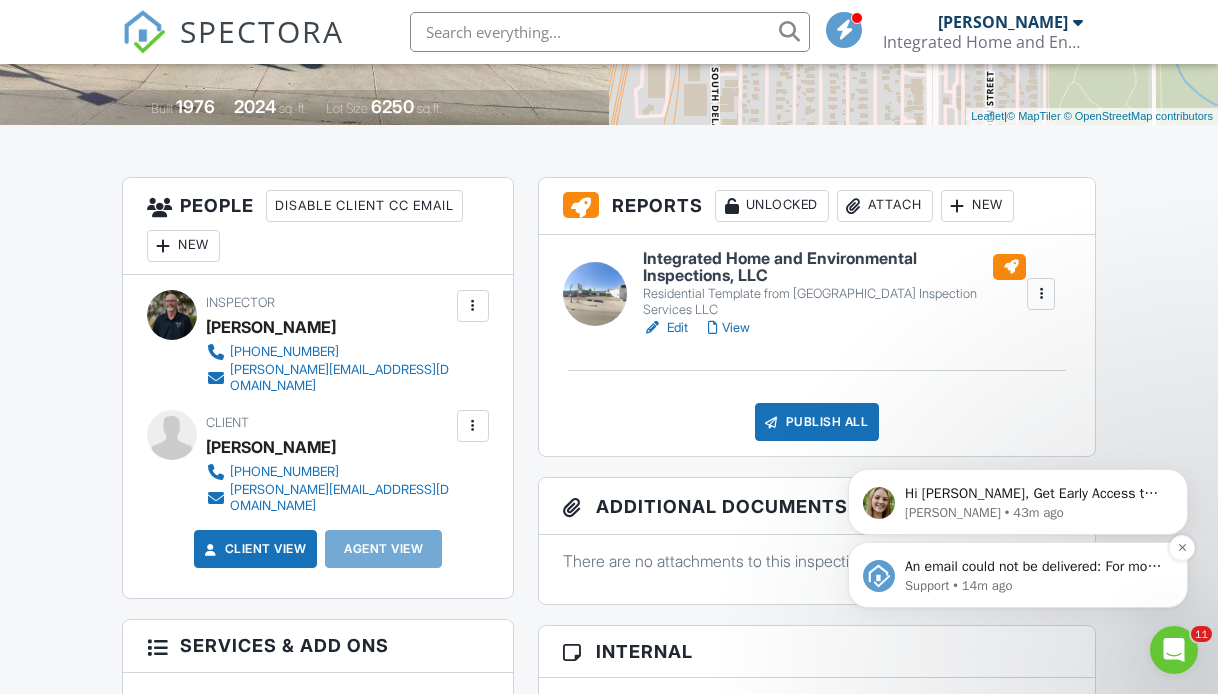 click on "Support • 14m ago" at bounding box center (1034, 586) 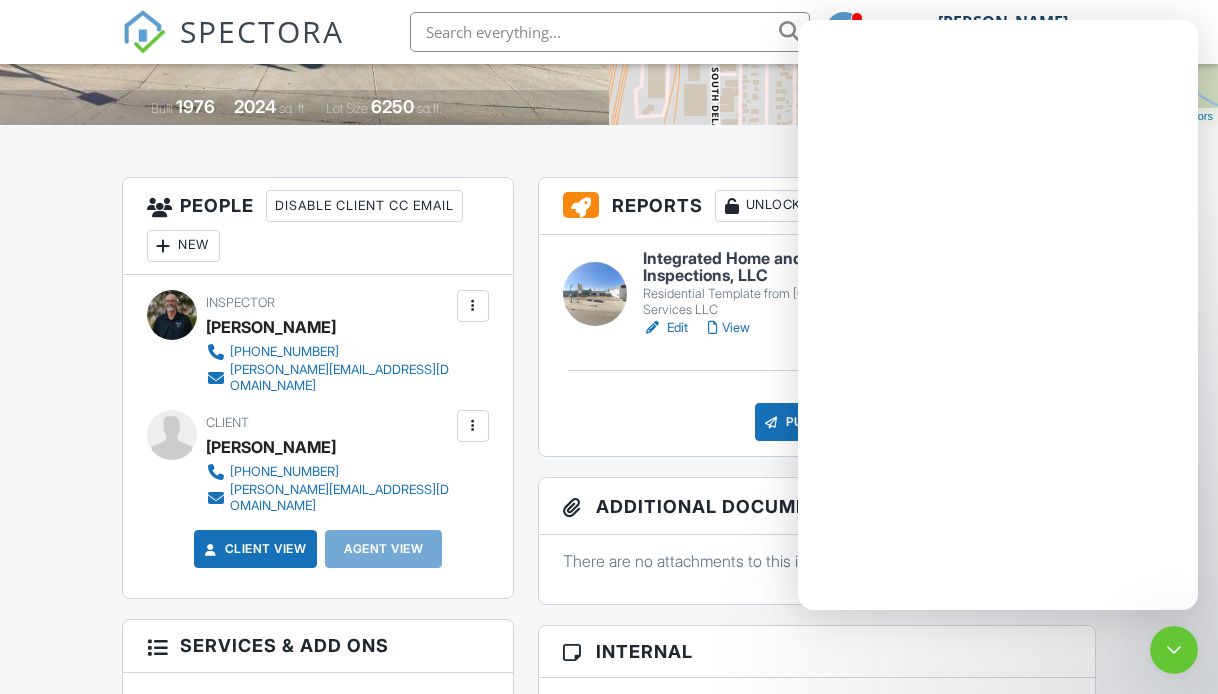 scroll, scrollTop: 0, scrollLeft: 0, axis: both 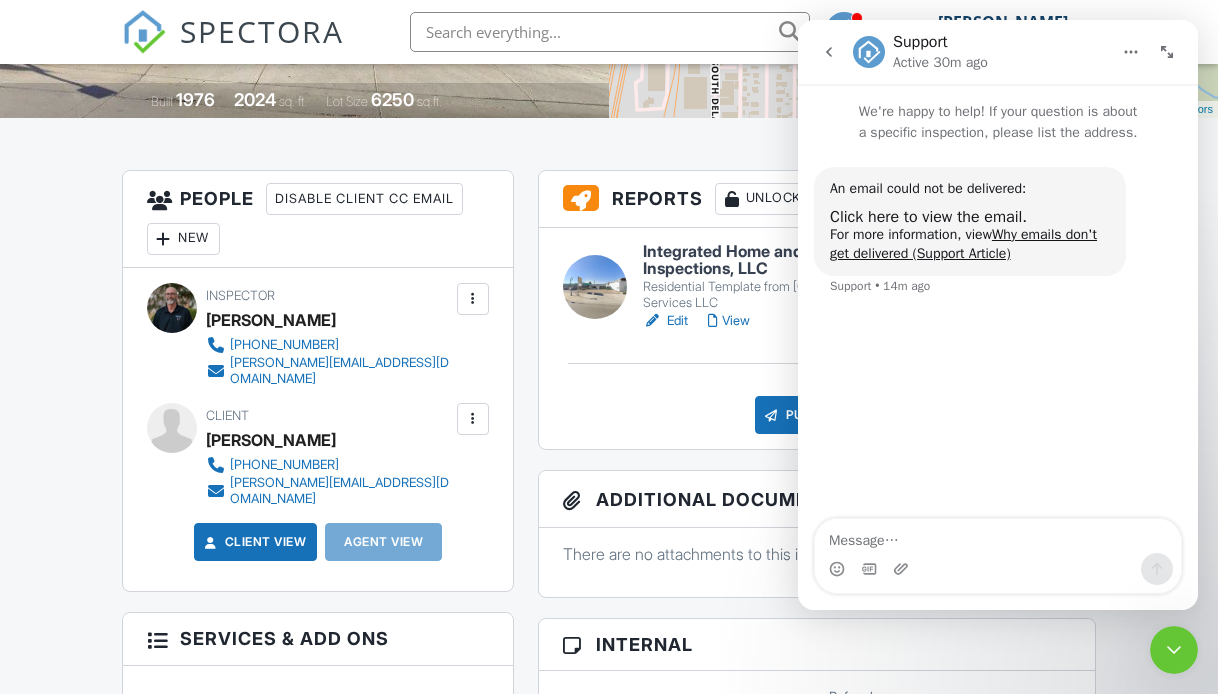 click 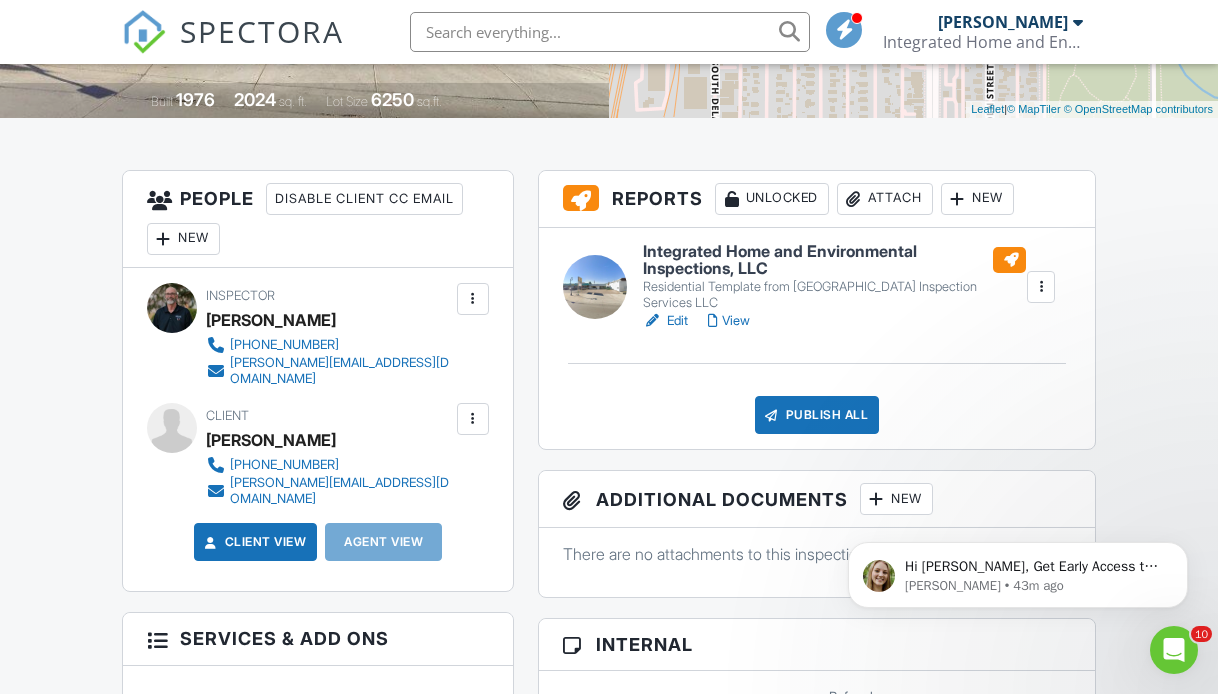 scroll, scrollTop: 0, scrollLeft: 0, axis: both 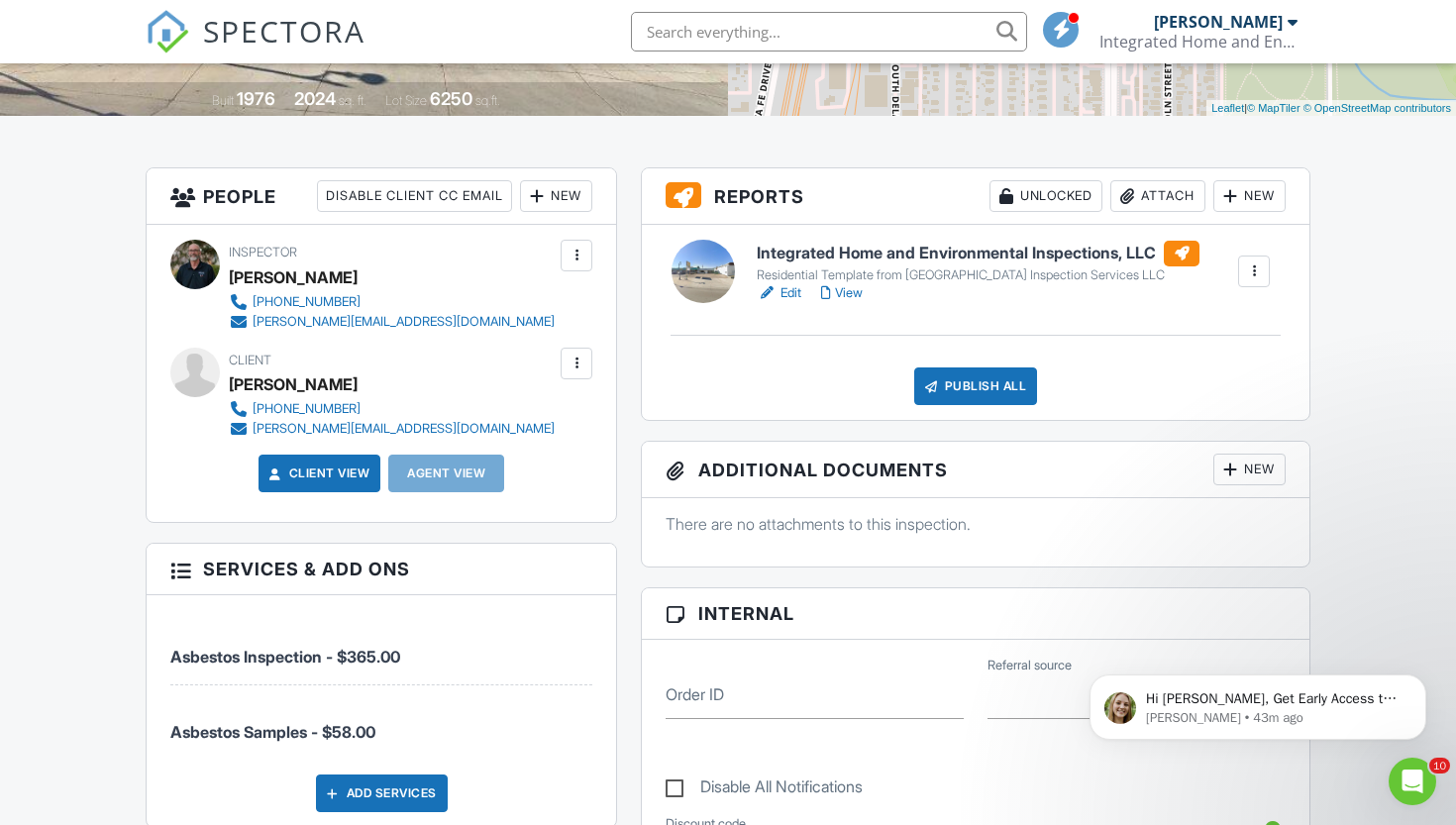 click on "Integrated Home and Environmental Inspections, LLC" at bounding box center [978, 254] 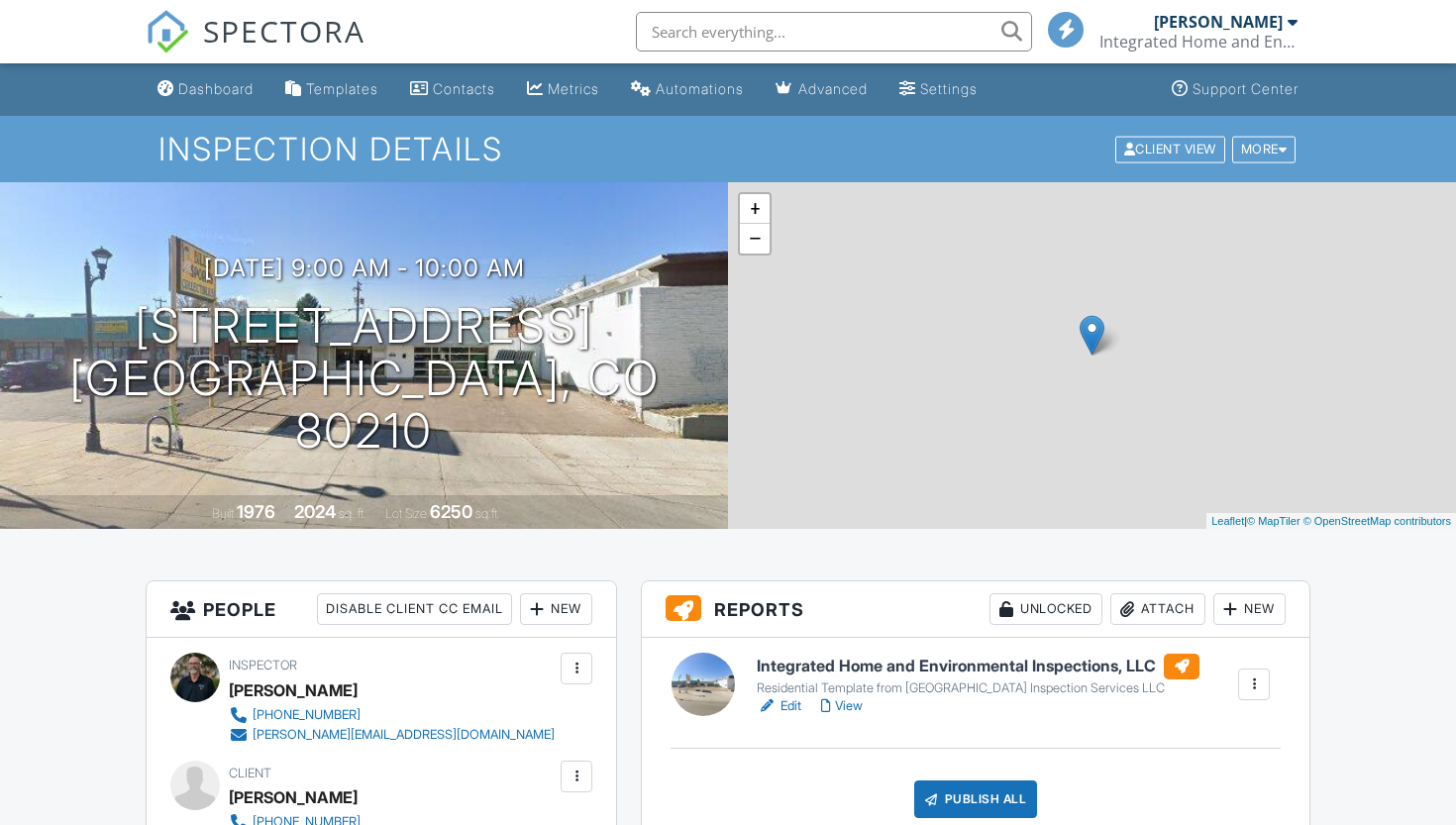scroll, scrollTop: 0, scrollLeft: 0, axis: both 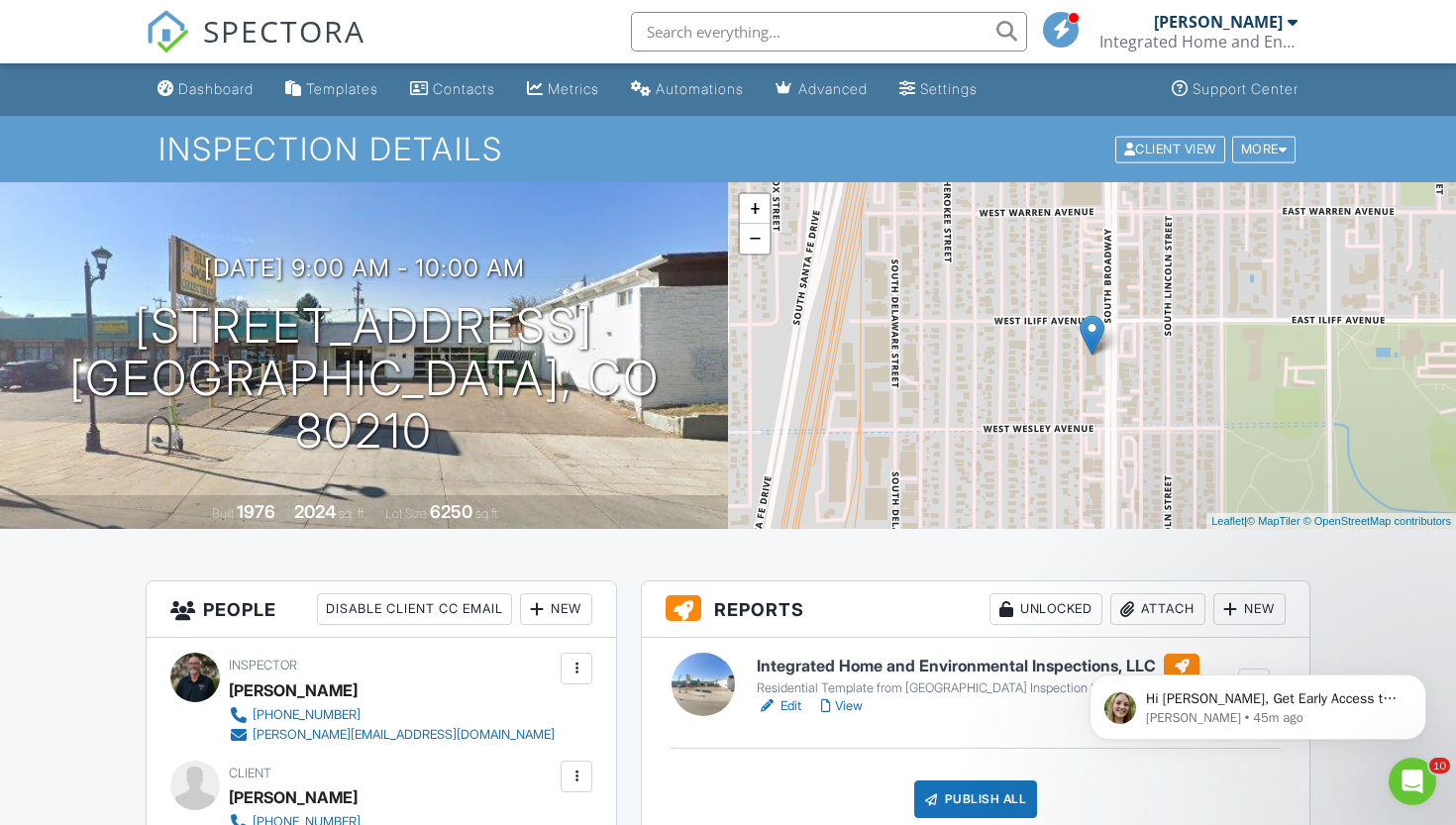 click on "Integrated Home and Environmental Inspections, LLC" at bounding box center (978, 667) 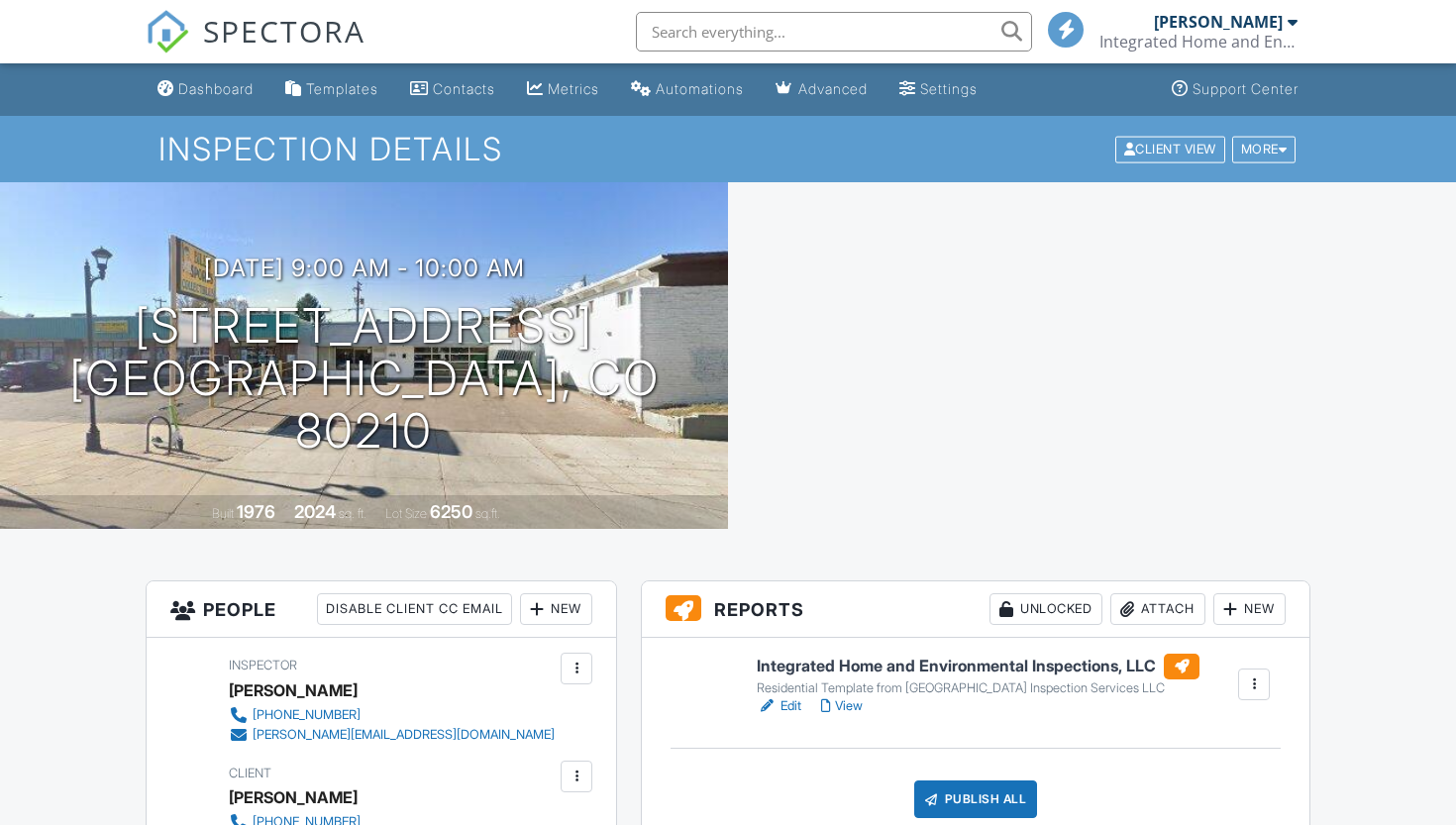 scroll, scrollTop: 0, scrollLeft: 0, axis: both 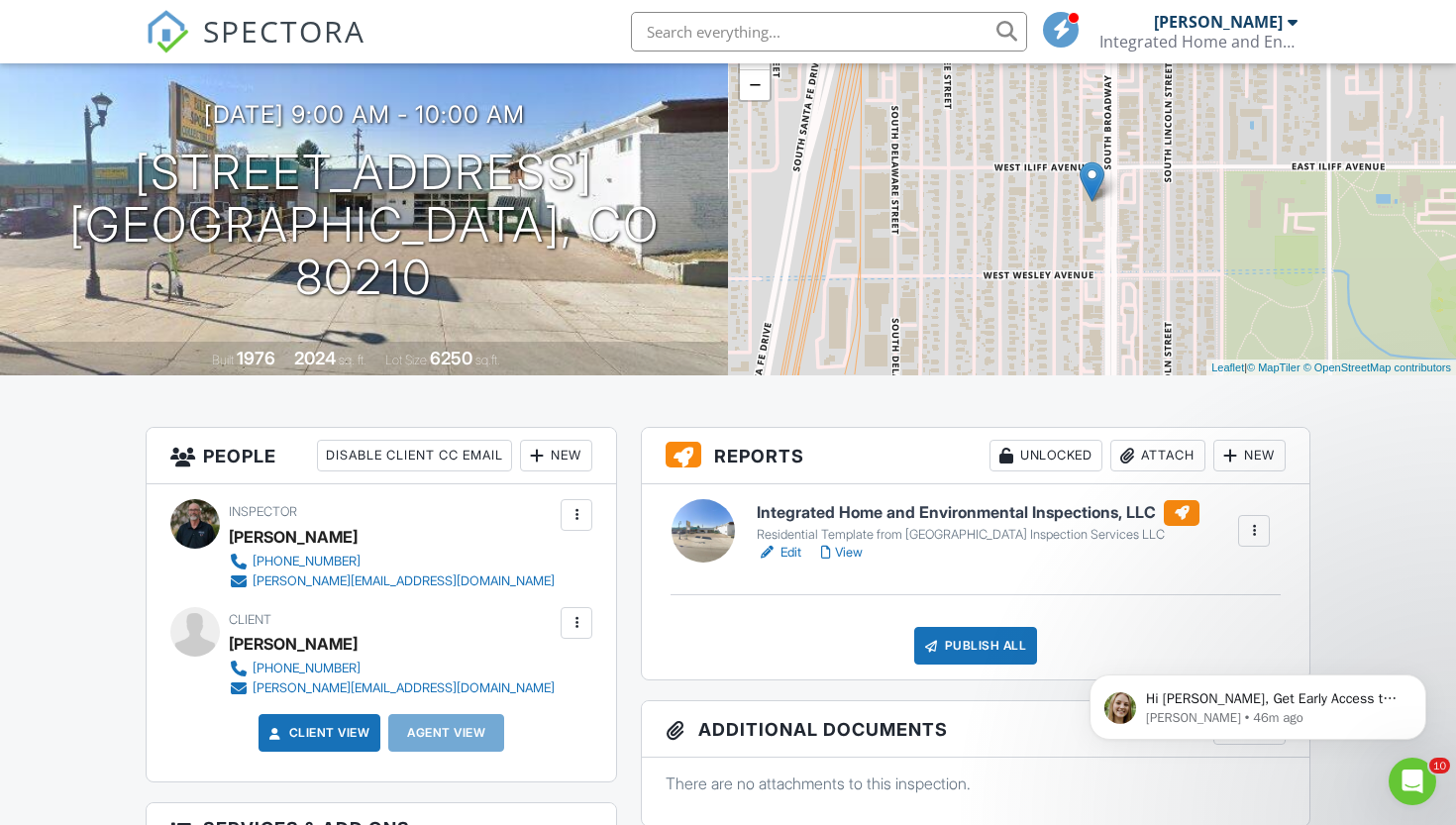 click on "Integrated Home and Environmental Inspections, LLC" at bounding box center (978, 513) 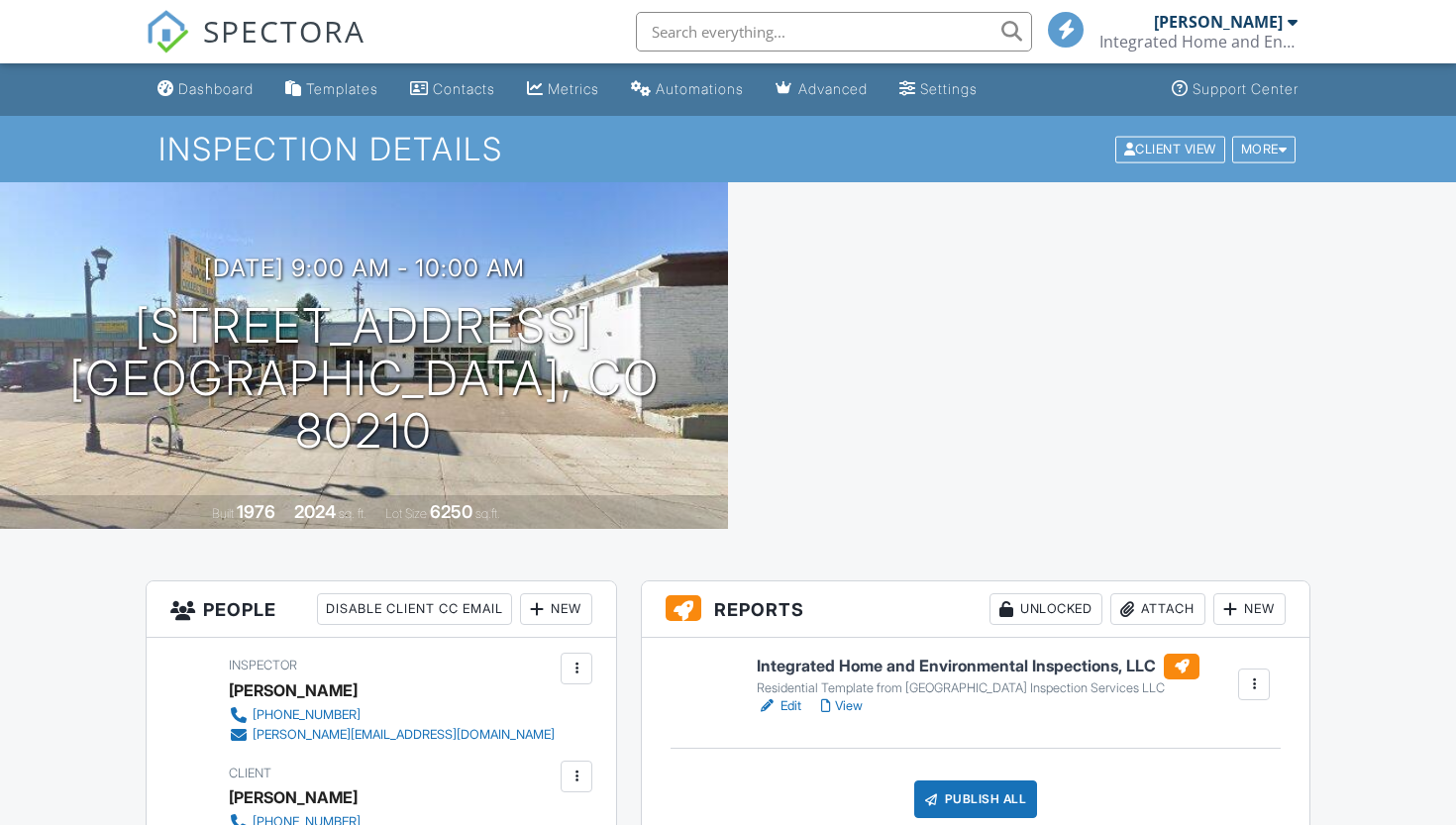 scroll, scrollTop: 0, scrollLeft: 0, axis: both 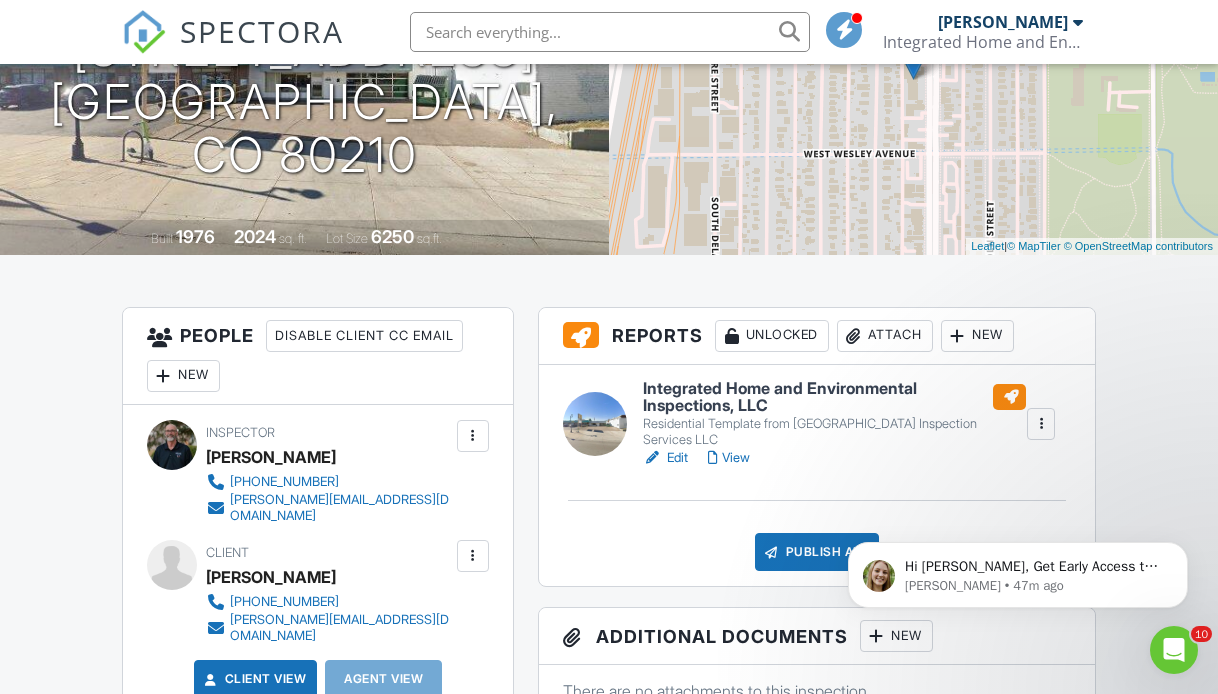 click on "Attach" at bounding box center [885, 336] 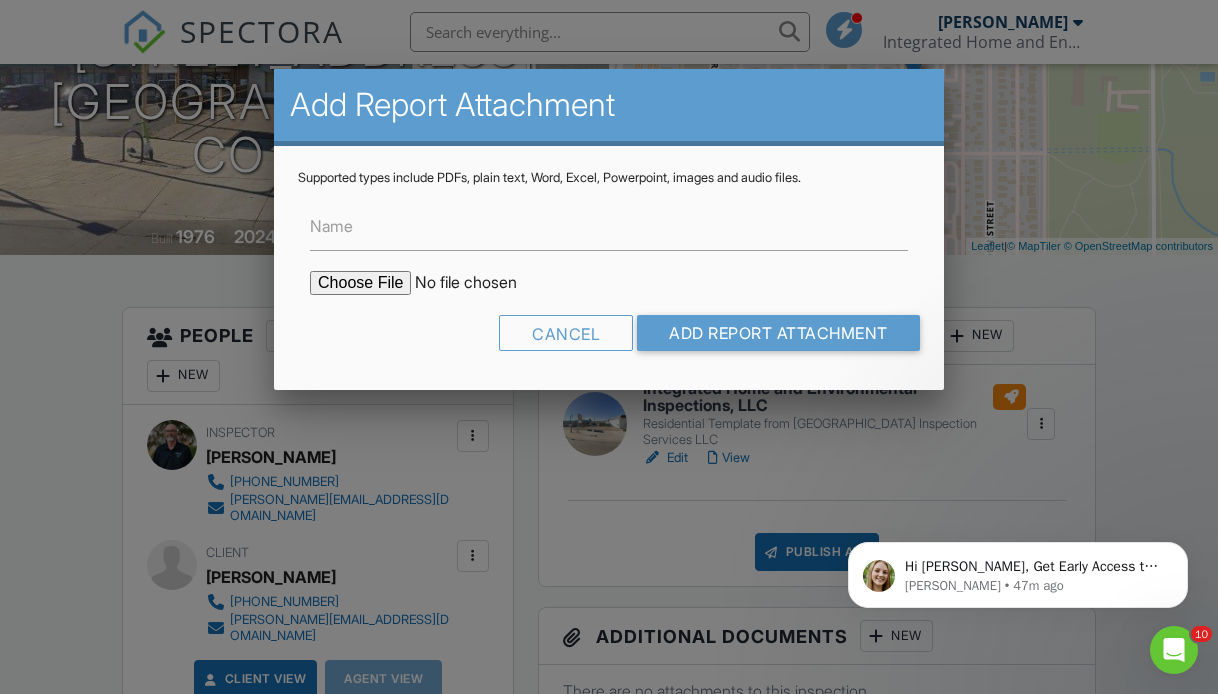 click at bounding box center [480, 283] 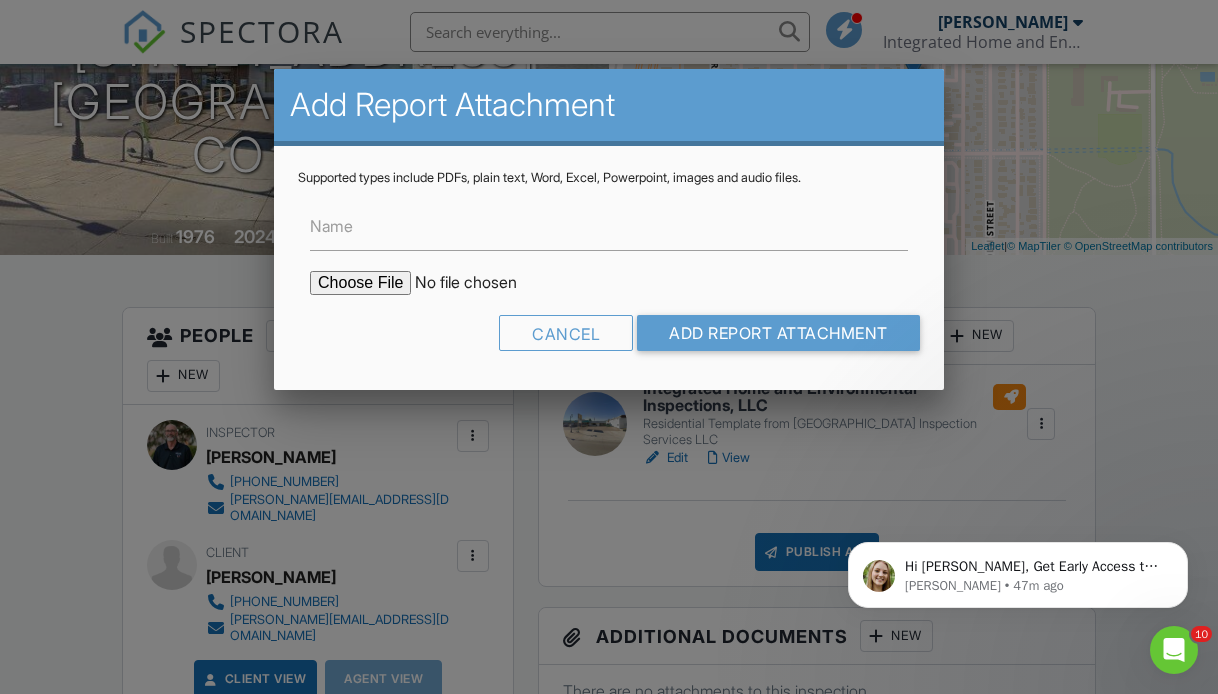 type on "C:\fakepath\24'-25' Asbestos Cert.pdf" 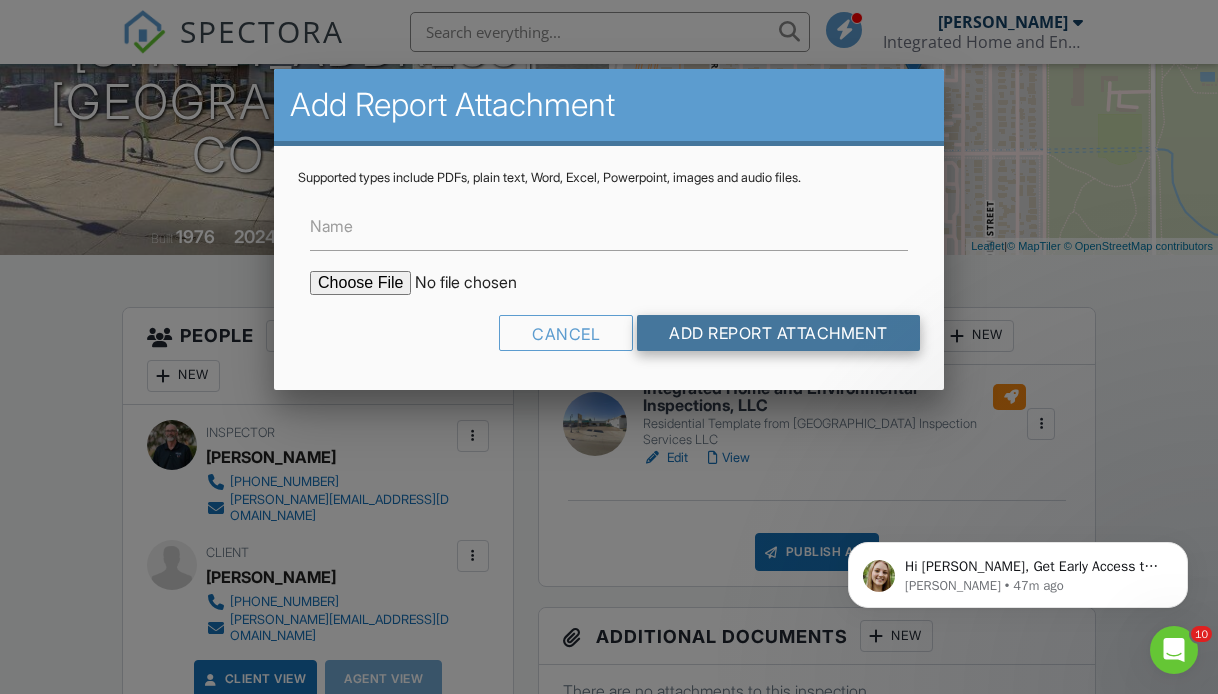 click on "Add Report Attachment" at bounding box center [778, 333] 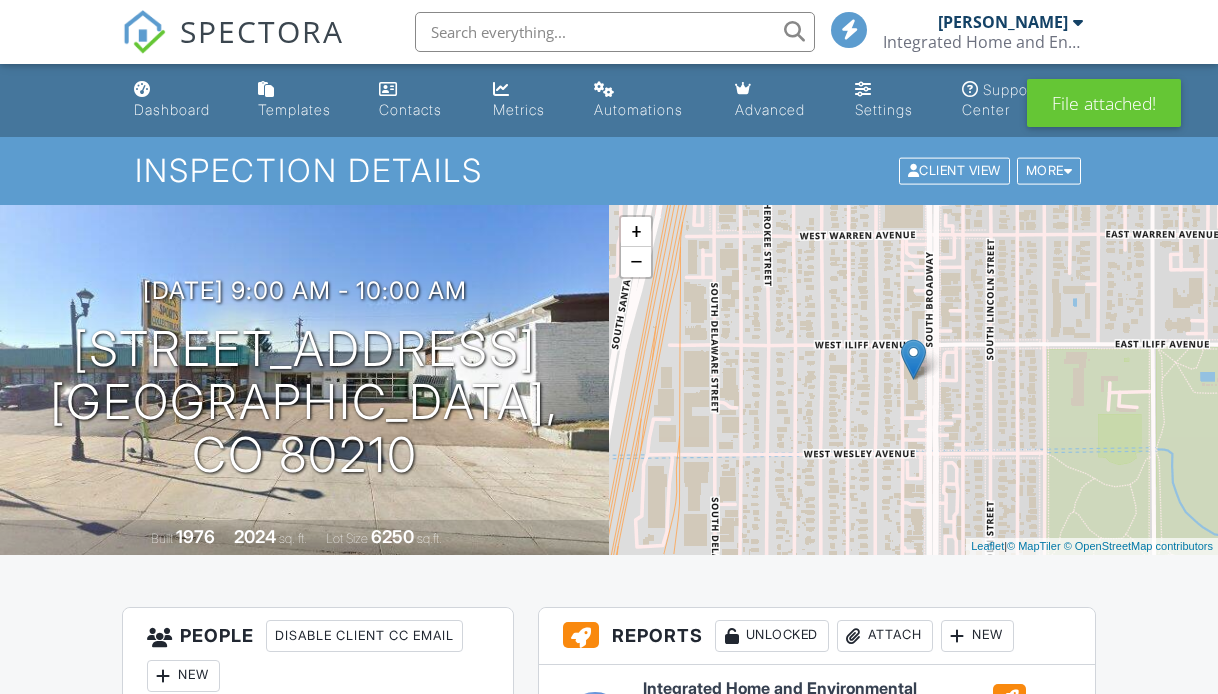scroll, scrollTop: 126, scrollLeft: 0, axis: vertical 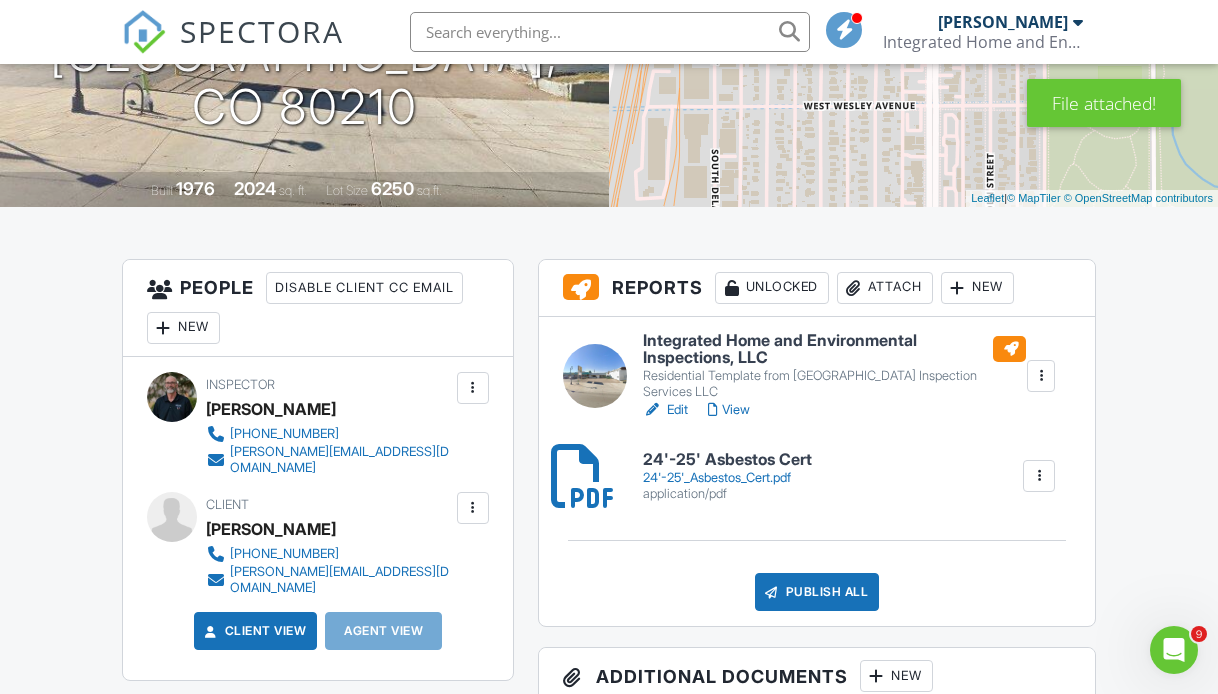 click on "Attach" at bounding box center [885, 288] 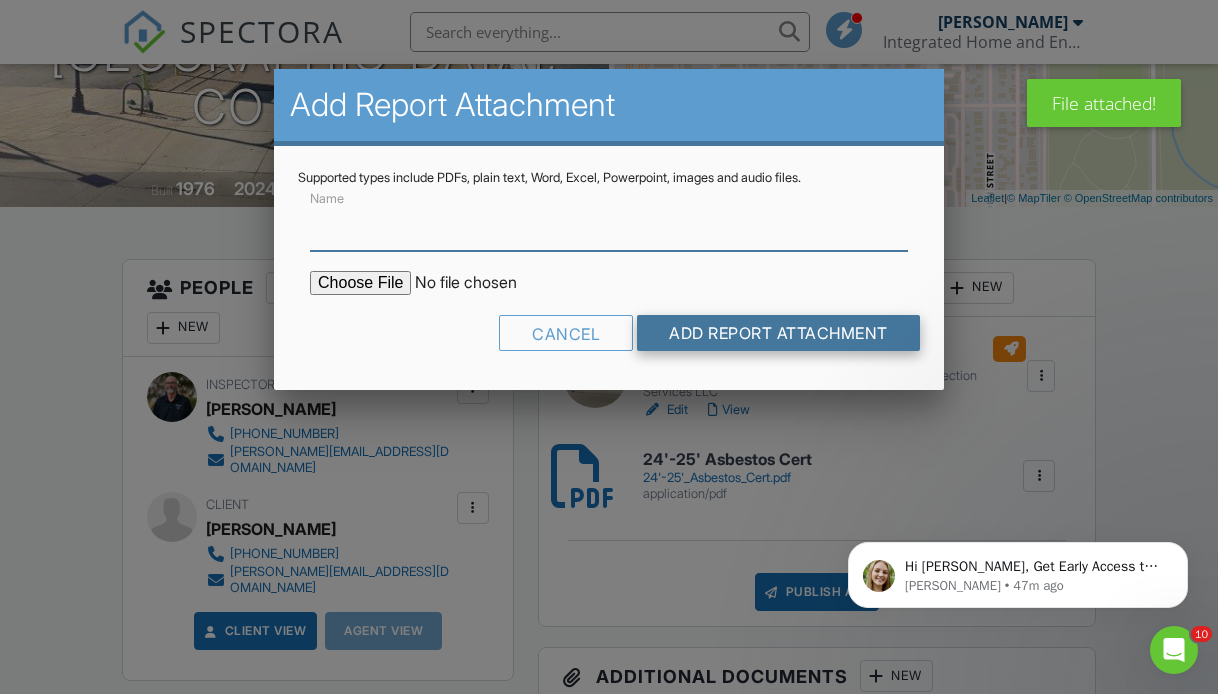 scroll, scrollTop: 0, scrollLeft: 0, axis: both 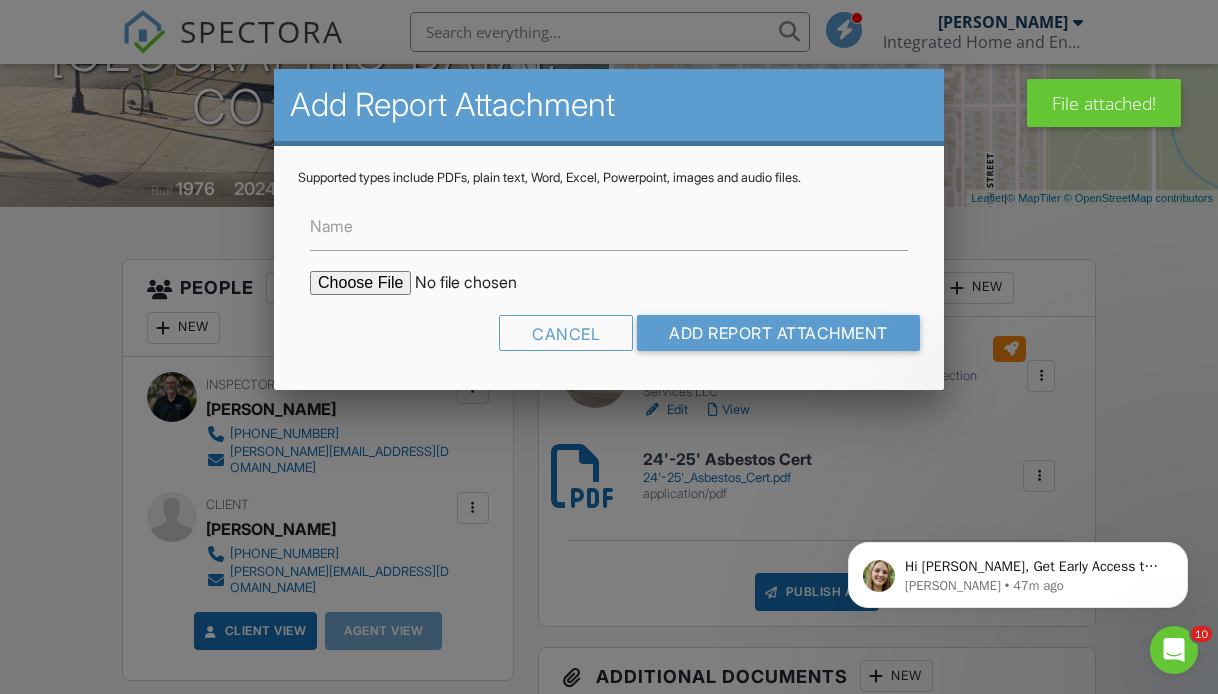 click at bounding box center [480, 283] 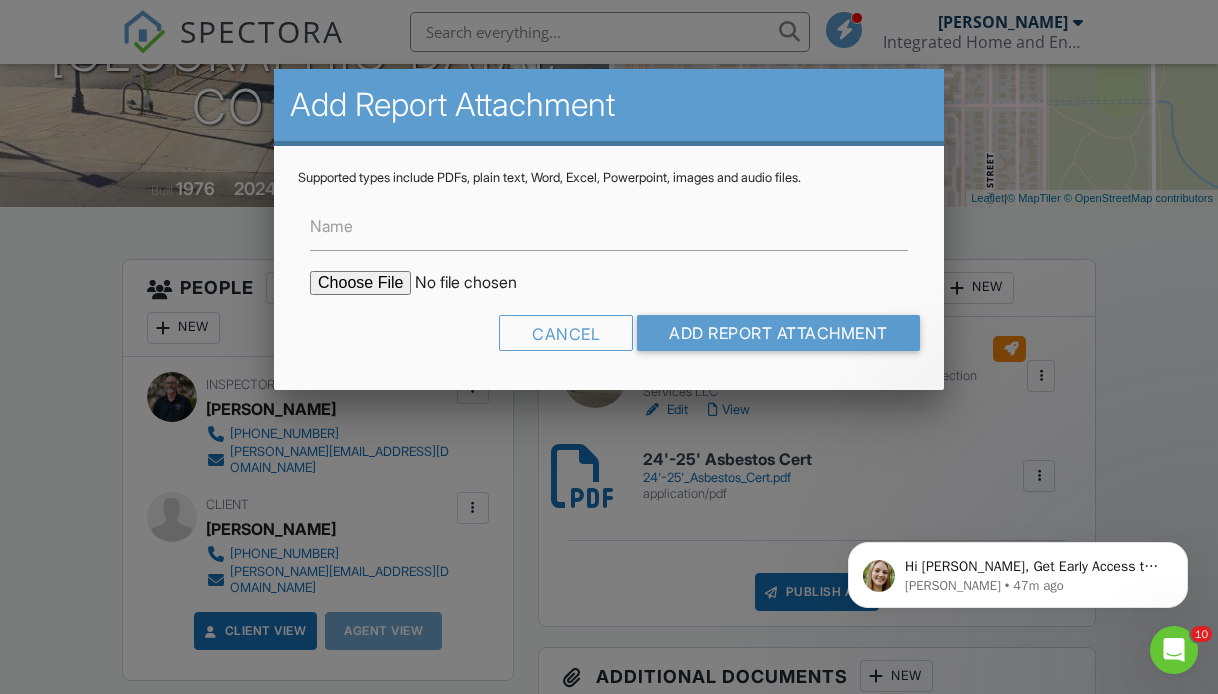 type on "C:\fakepath\Project-4141294_2329 S Broadway.pdf" 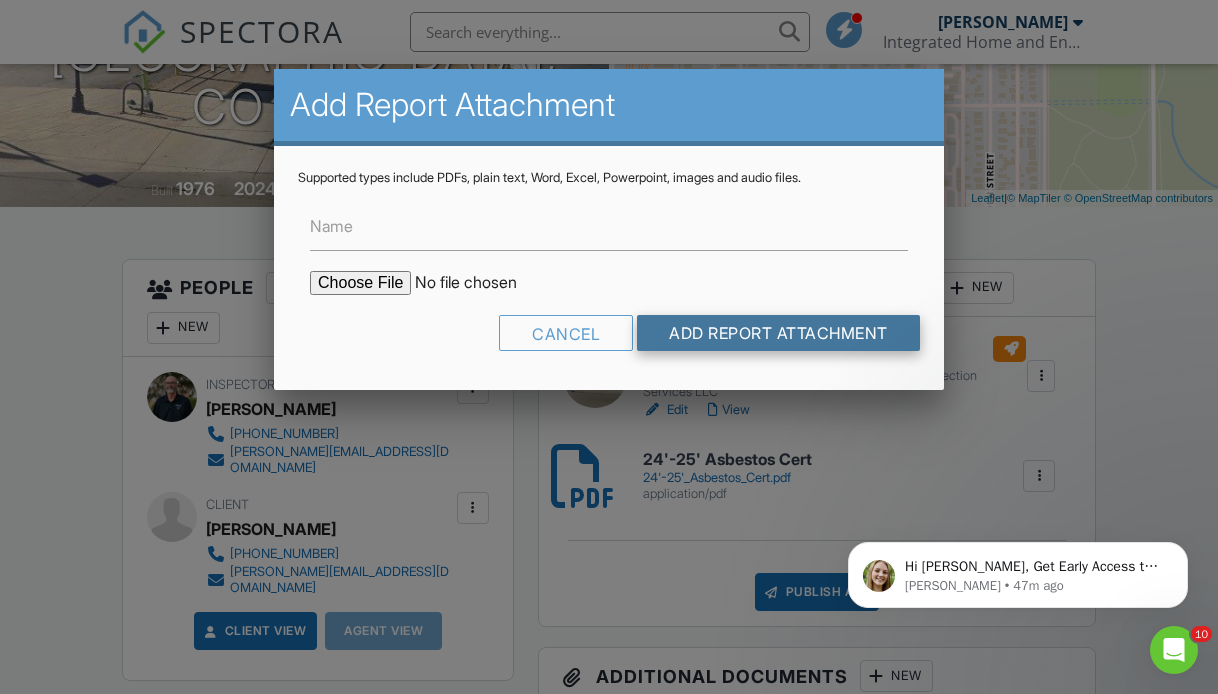click on "Add Report Attachment" at bounding box center [778, 333] 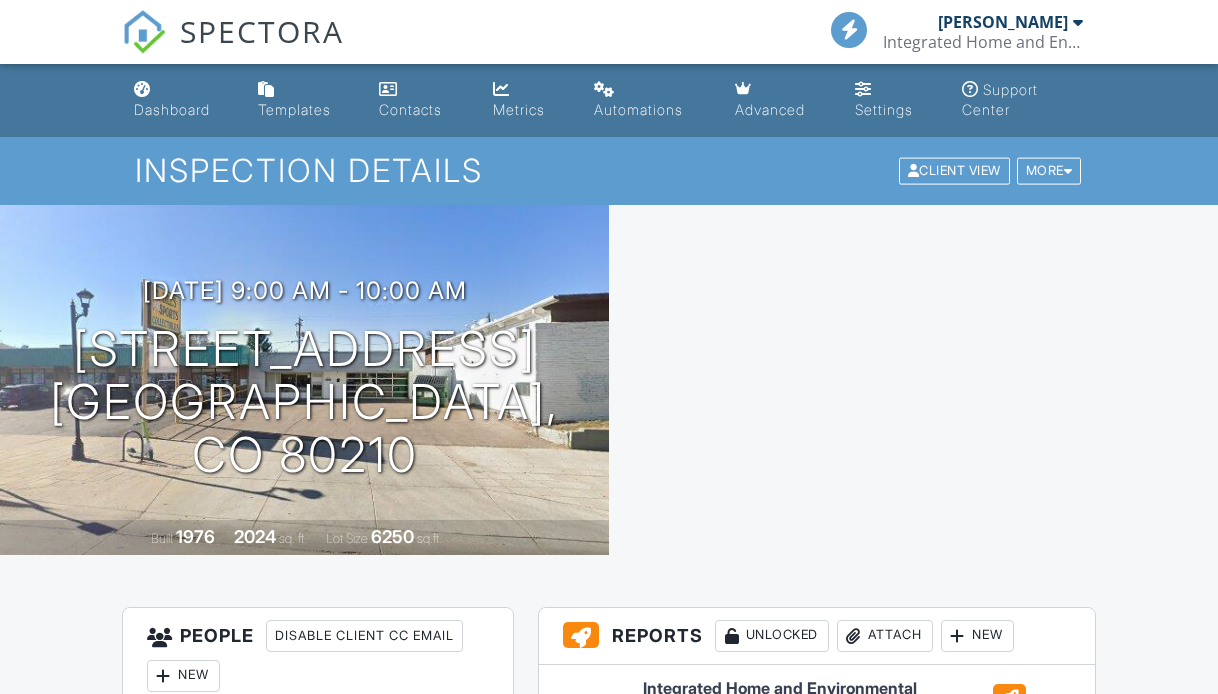scroll, scrollTop: 0, scrollLeft: 0, axis: both 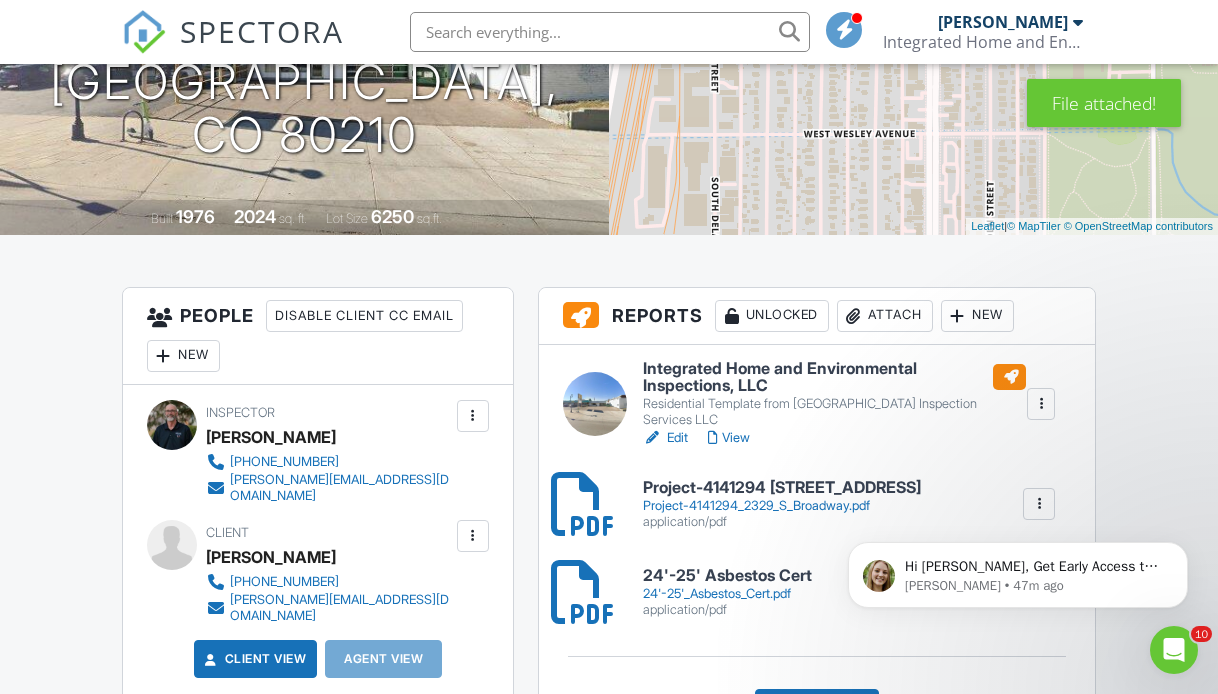 click on "Attach" at bounding box center (885, 316) 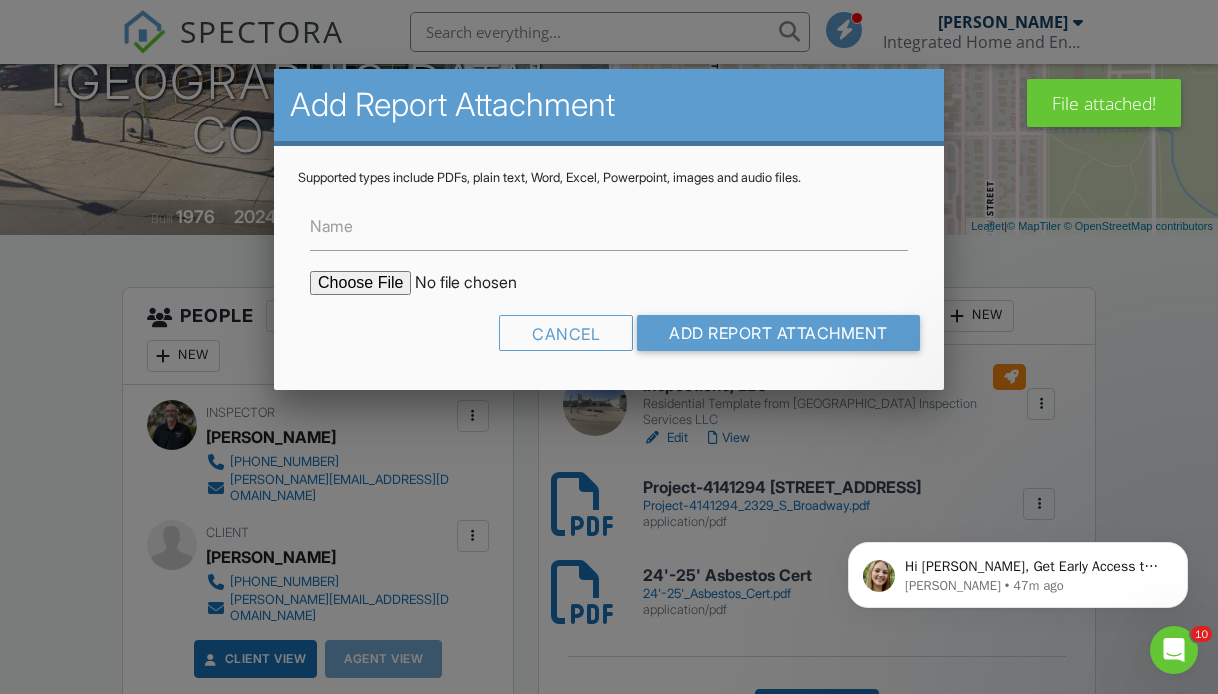 click at bounding box center [480, 283] 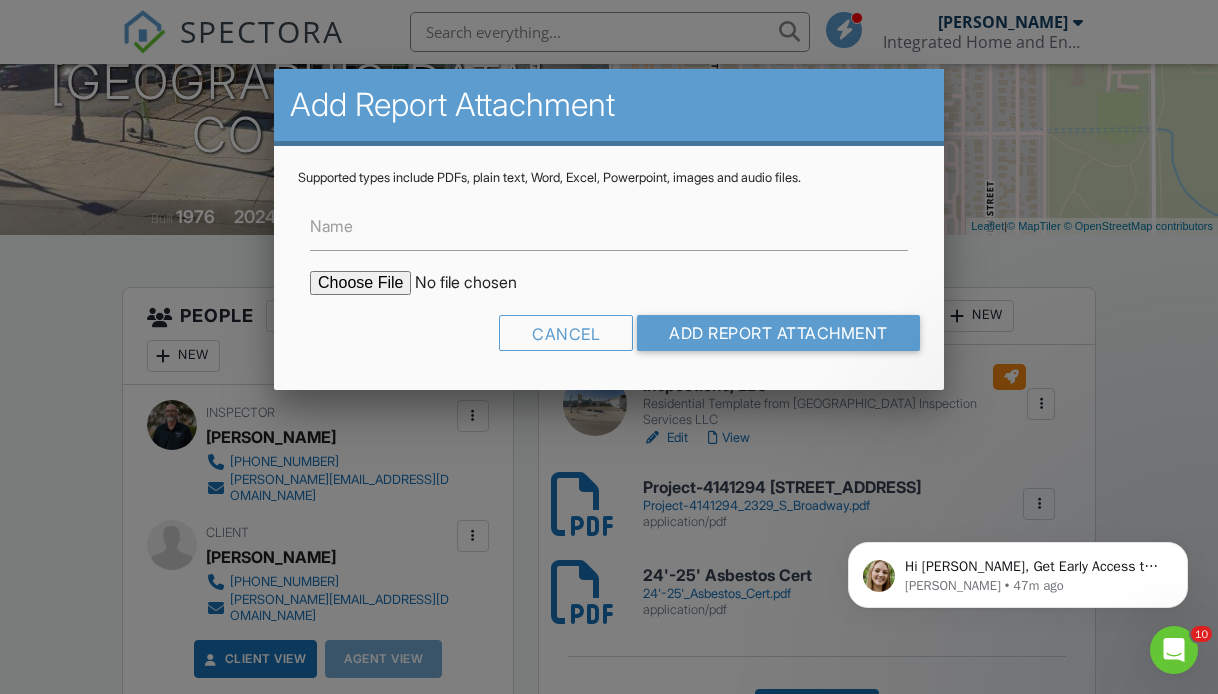 type on "C:\fakepath\2329 S Broadway-.pdf" 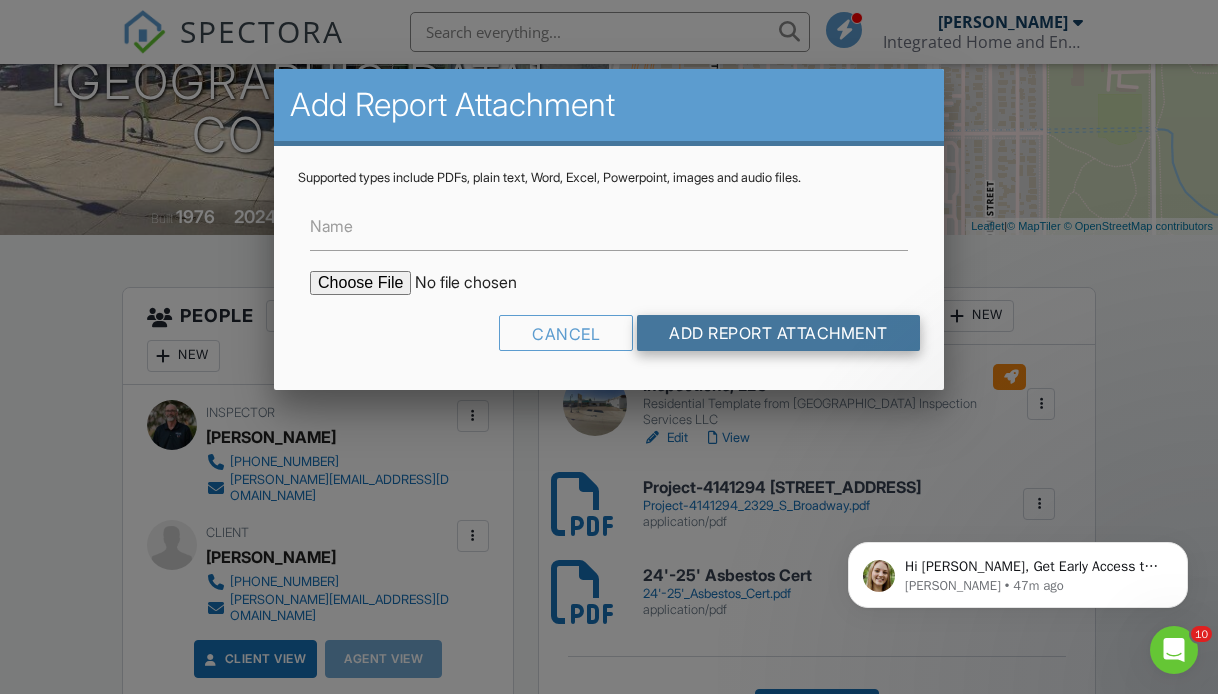 click on "Add Report Attachment" at bounding box center (778, 333) 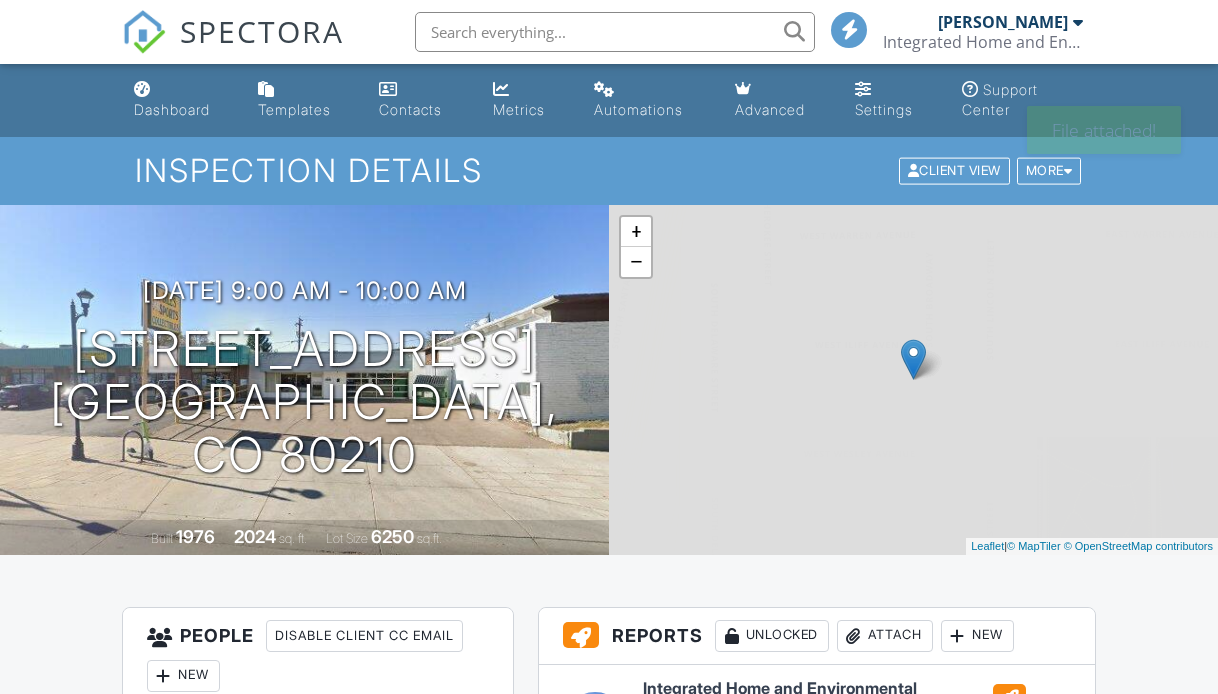scroll, scrollTop: 0, scrollLeft: 0, axis: both 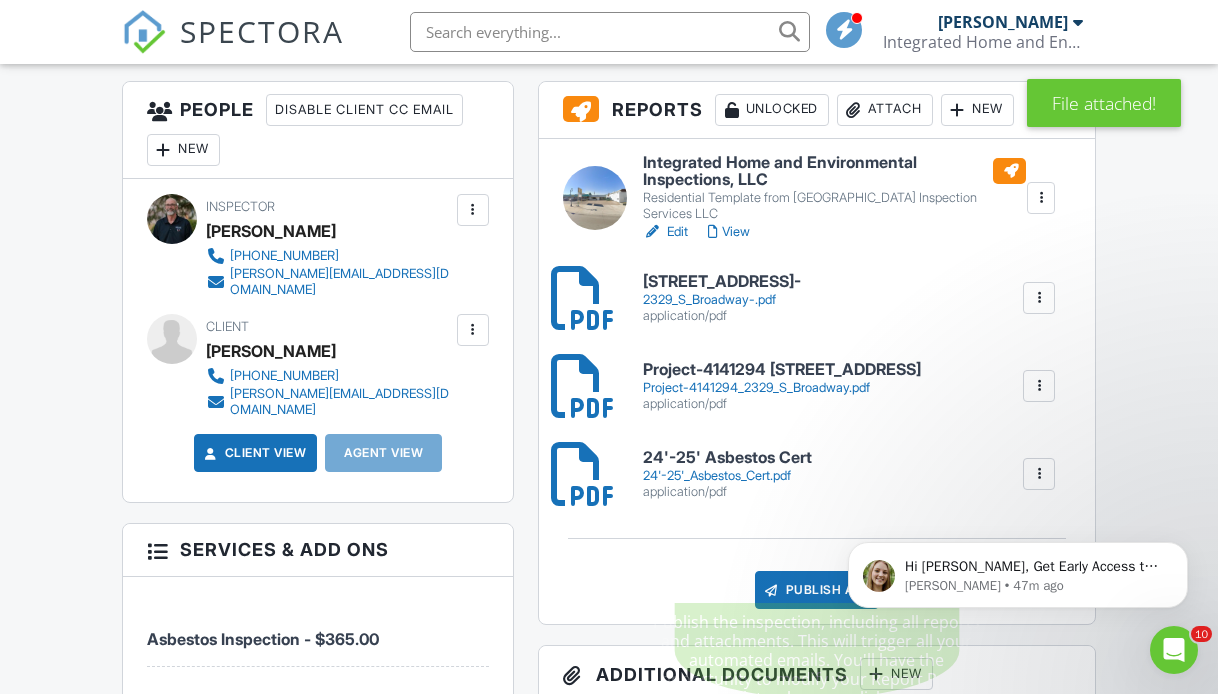 click on "Publish All" at bounding box center (817, 590) 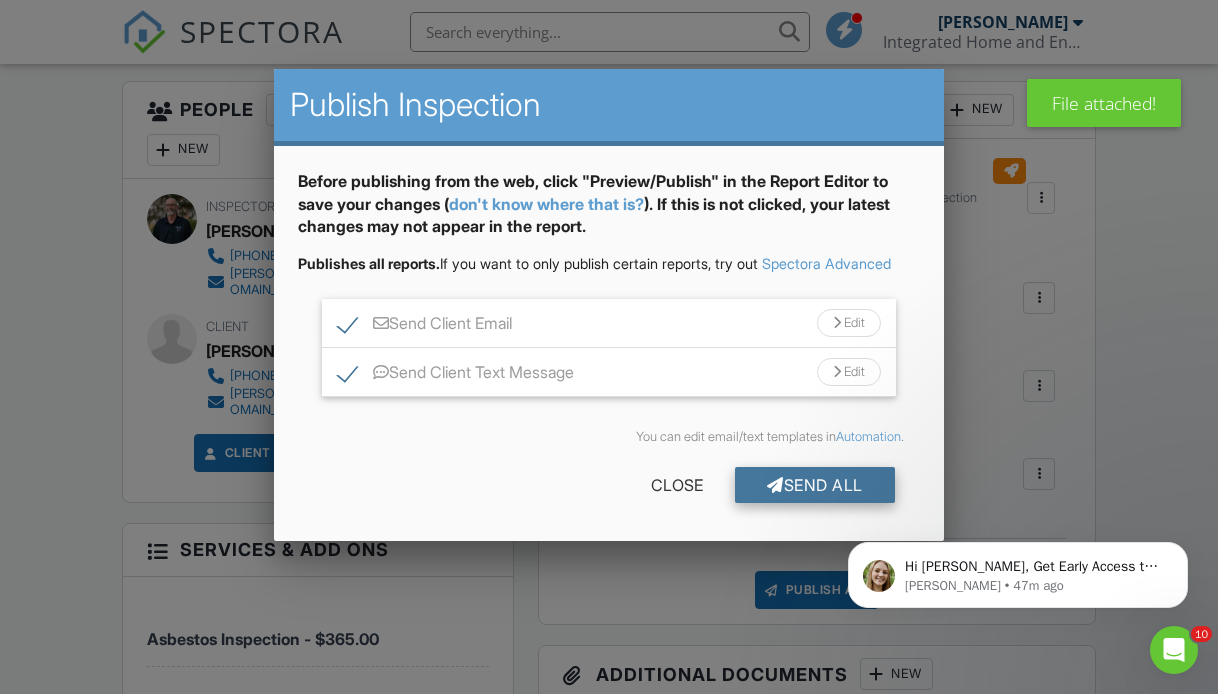 click on "Send All" at bounding box center [815, 485] 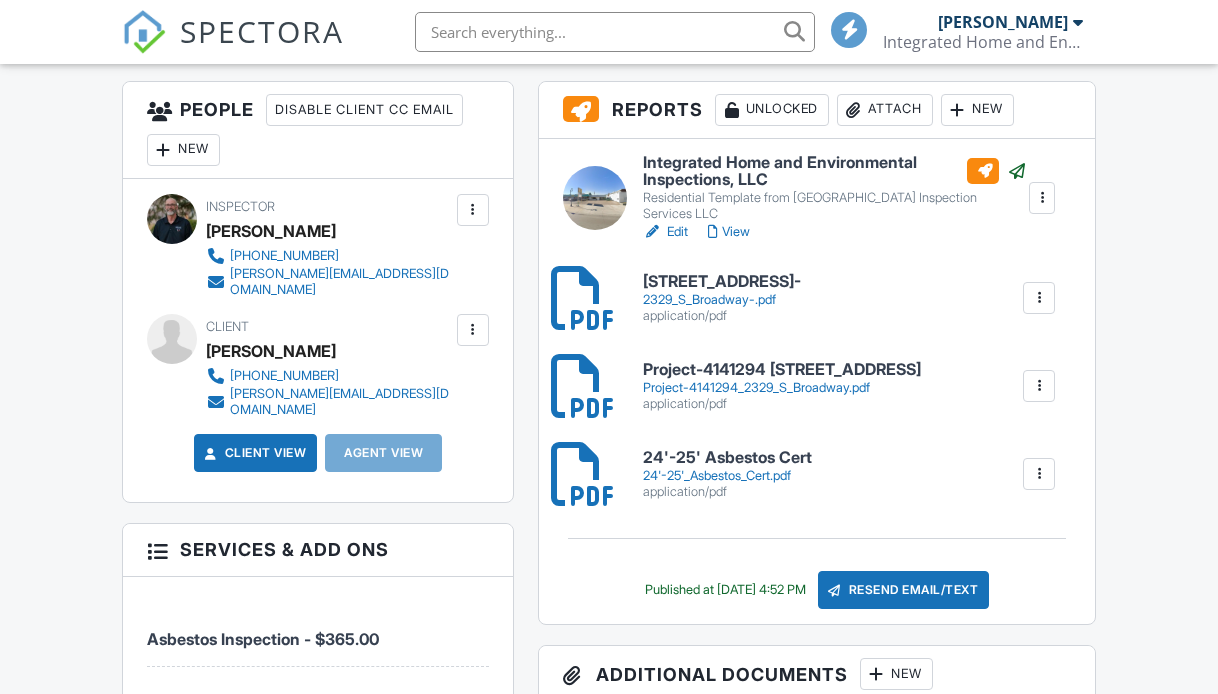 scroll, scrollTop: 526, scrollLeft: 0, axis: vertical 